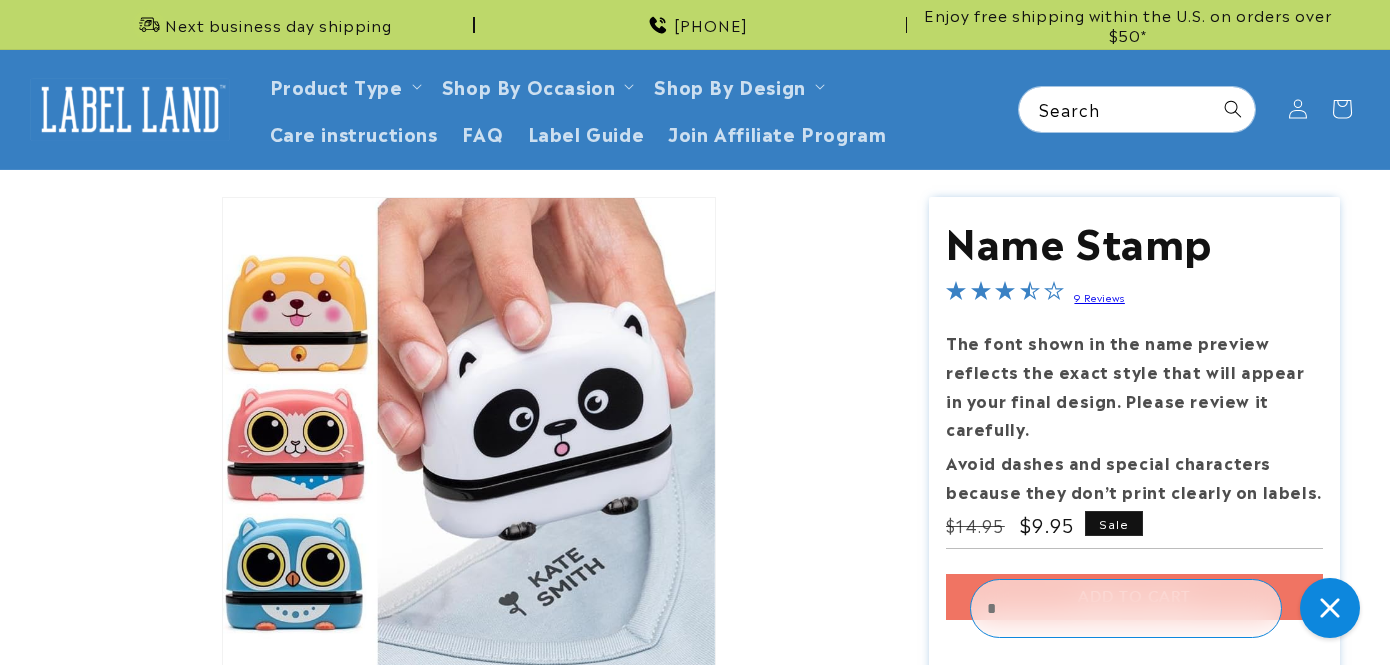 scroll, scrollTop: 0, scrollLeft: 0, axis: both 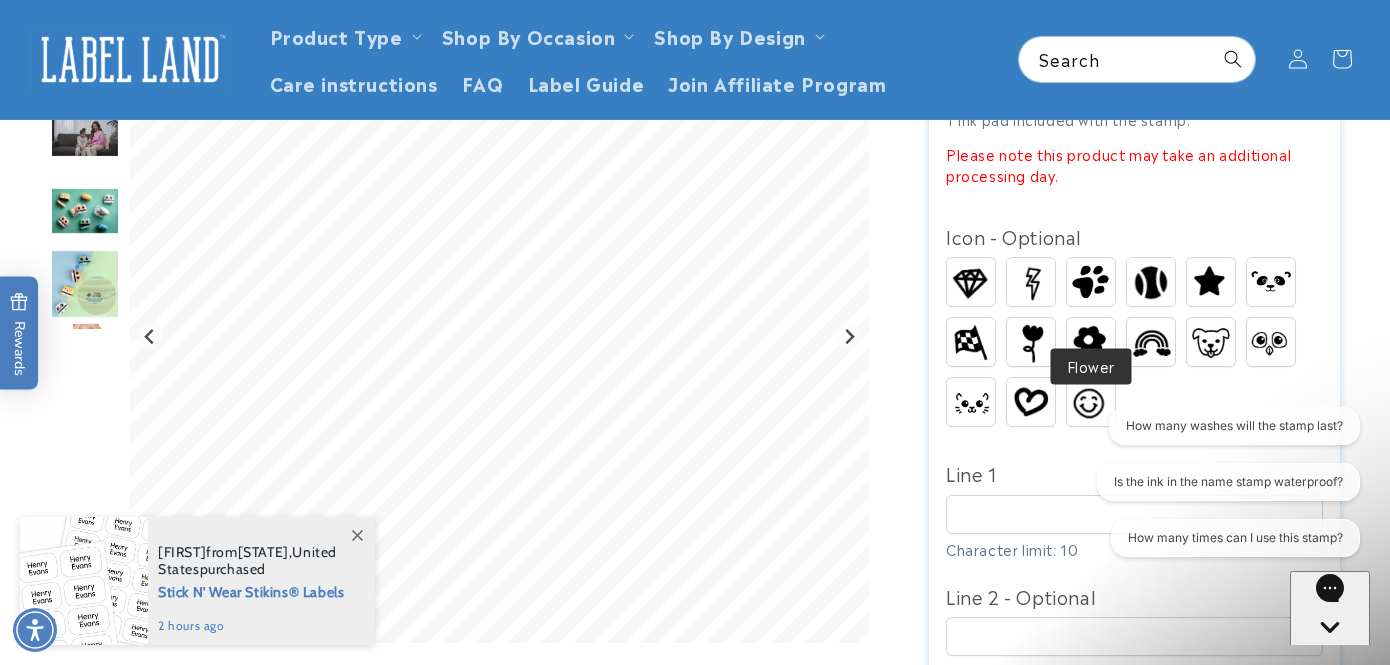 click at bounding box center (1091, 342) 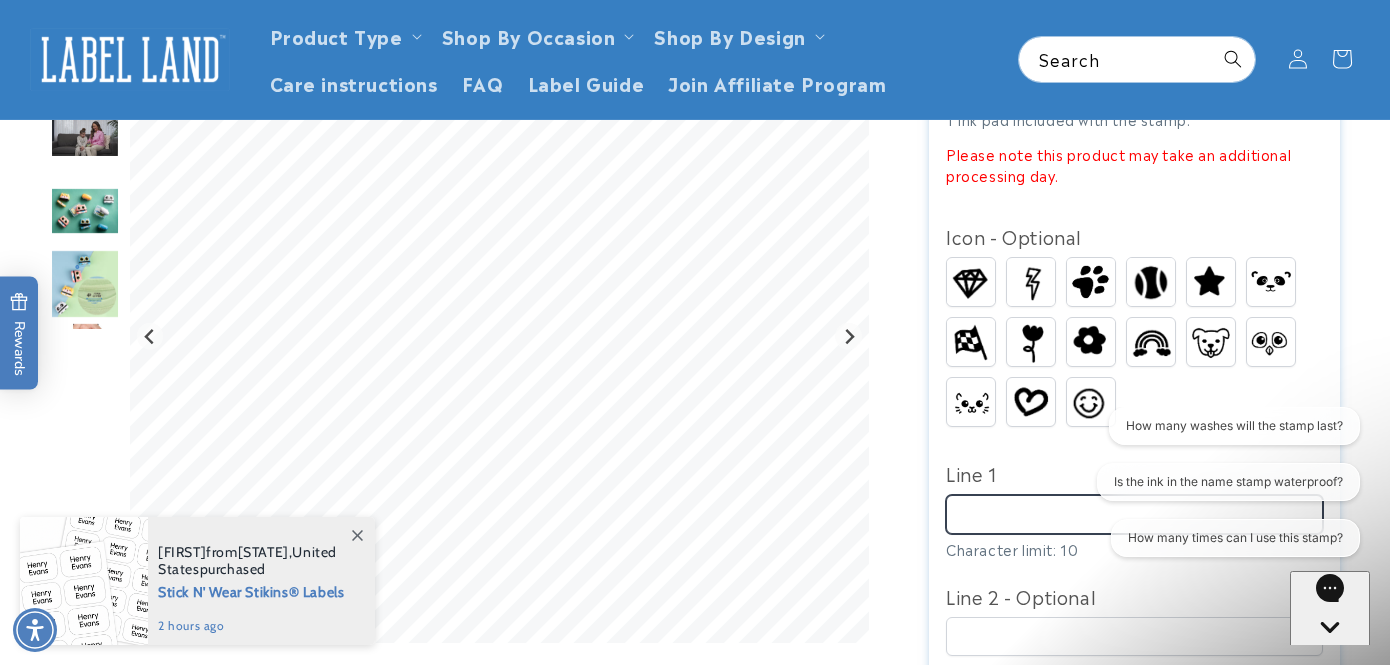 click on "Line 1" at bounding box center (1134, 514) 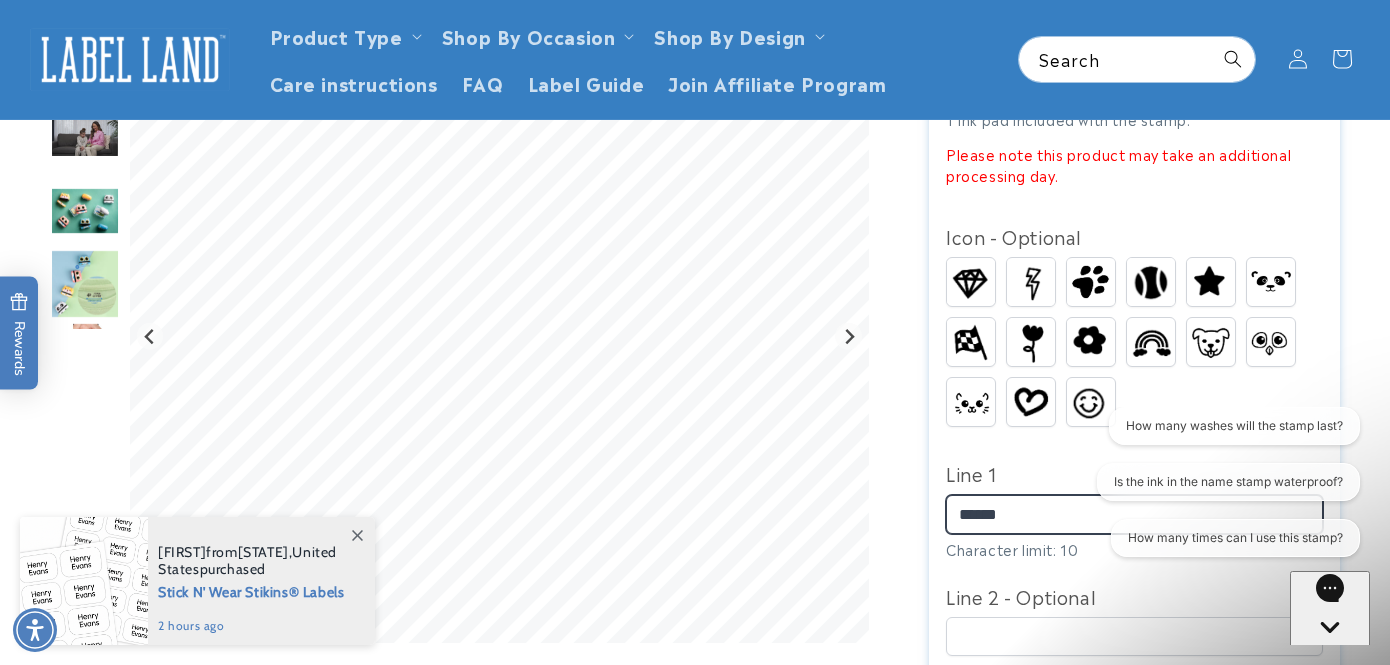 type on "******" 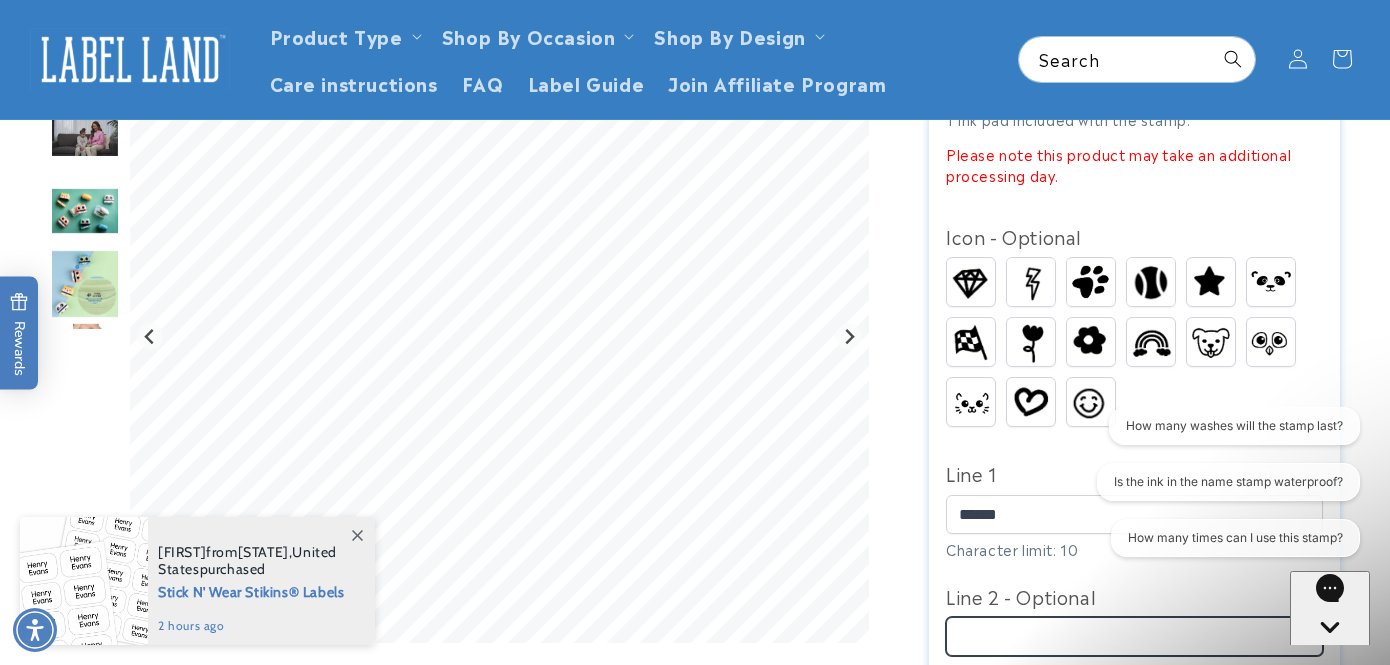click on "Line 2 - Optional" at bounding box center [1134, 636] 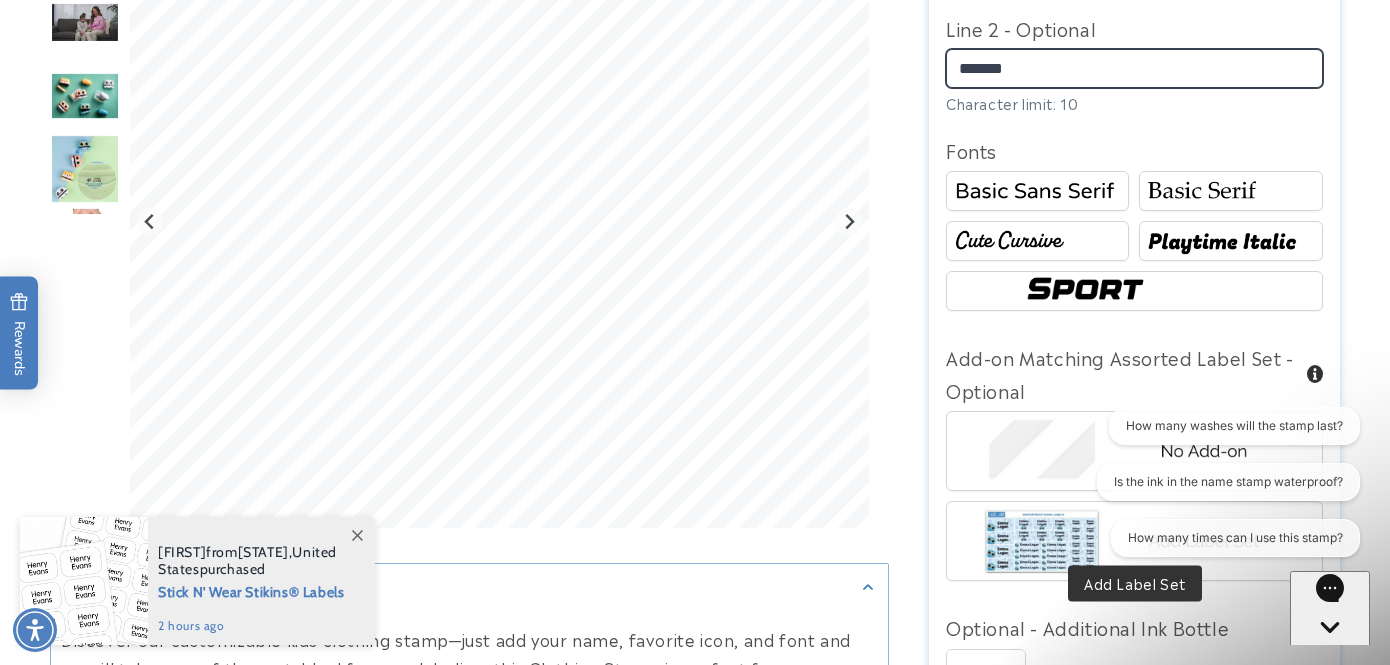 scroll, scrollTop: 1227, scrollLeft: 0, axis: vertical 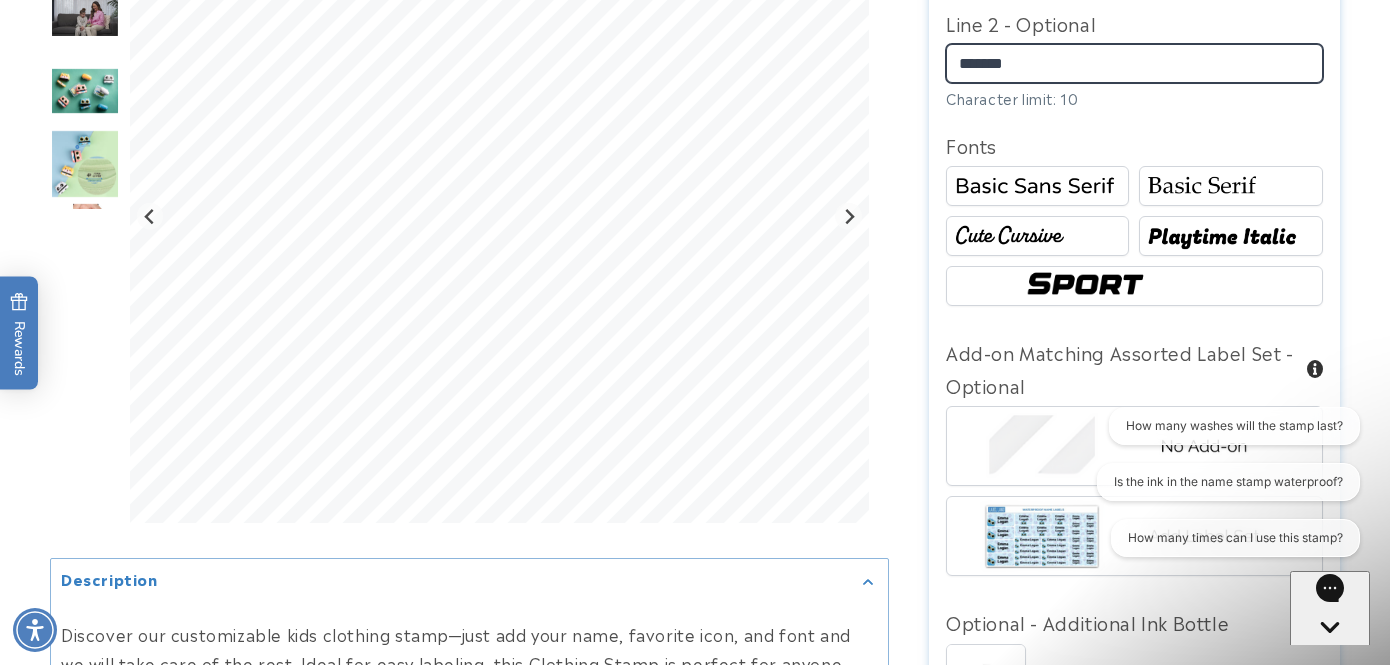 type on "*******" 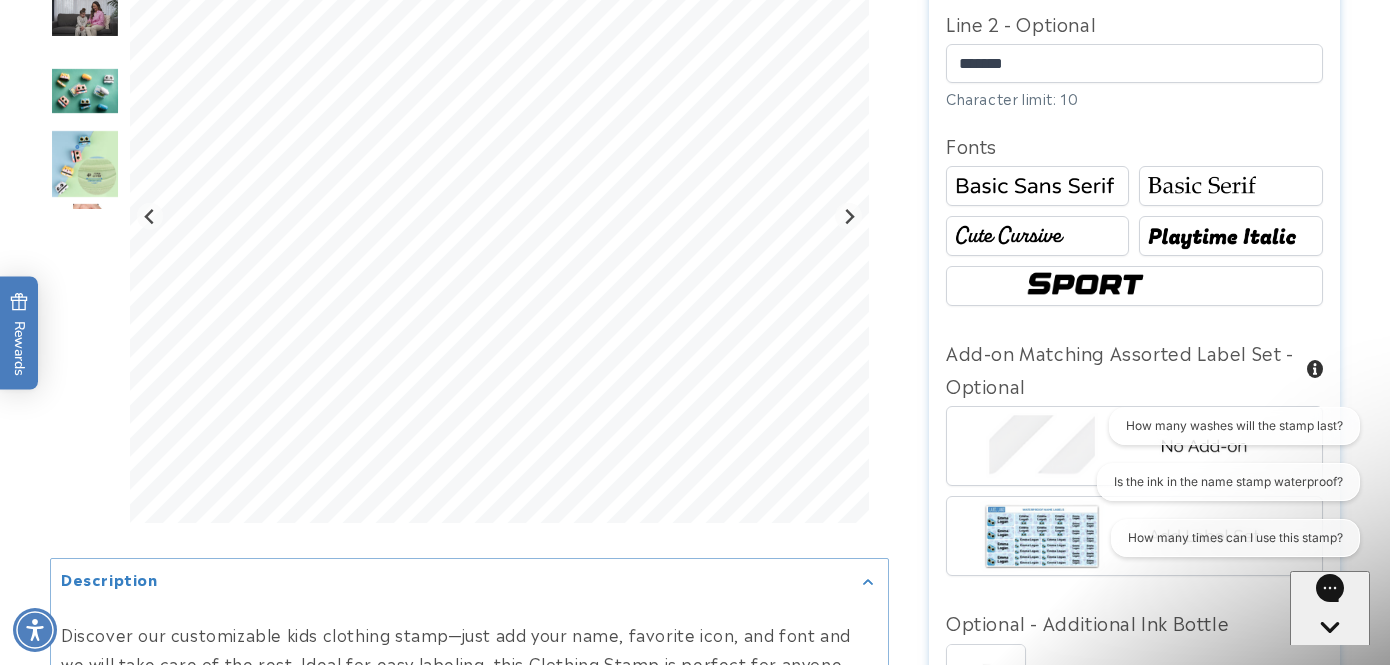 click at bounding box center [1037, 237] 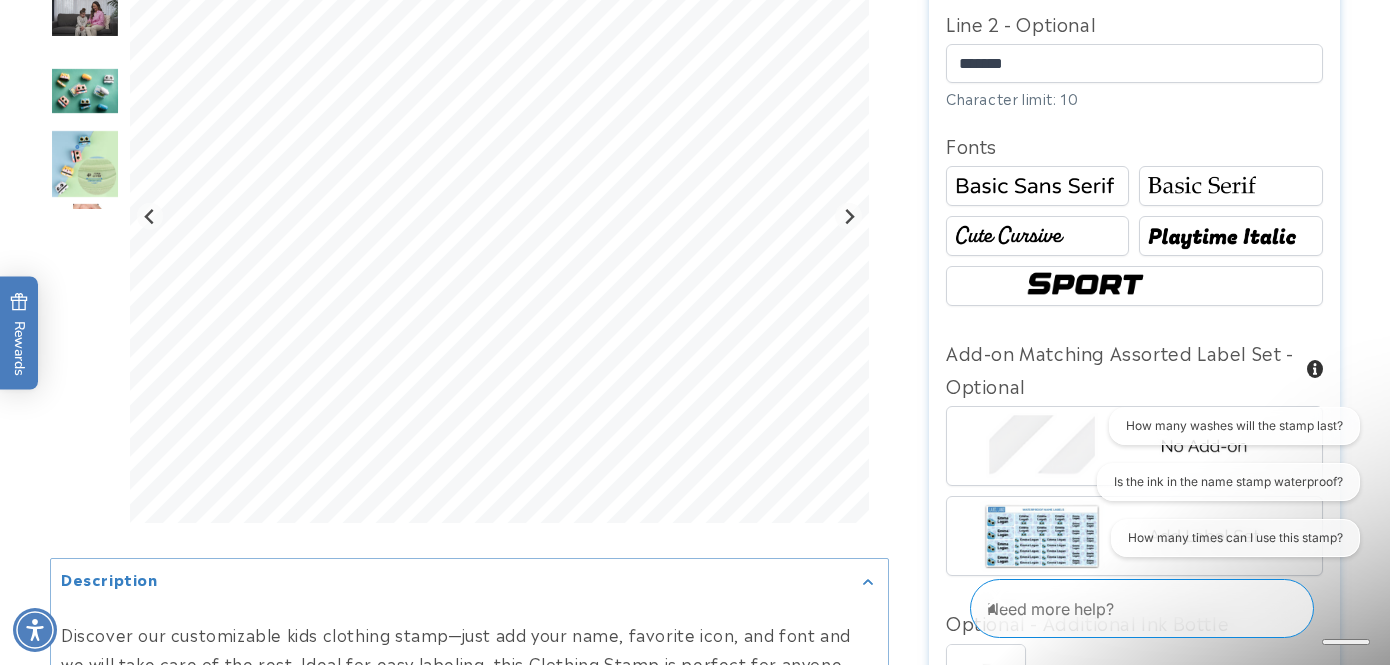 click at bounding box center [1230, 187] 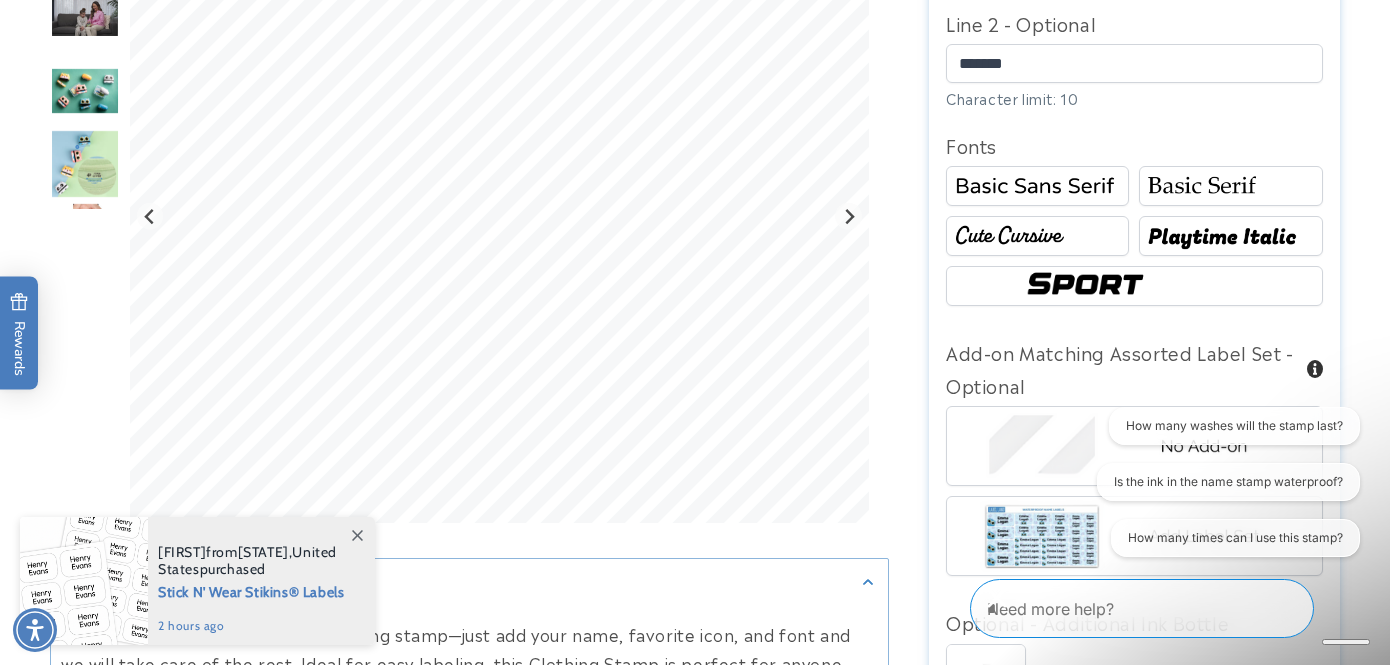 click at bounding box center (1134, 286) 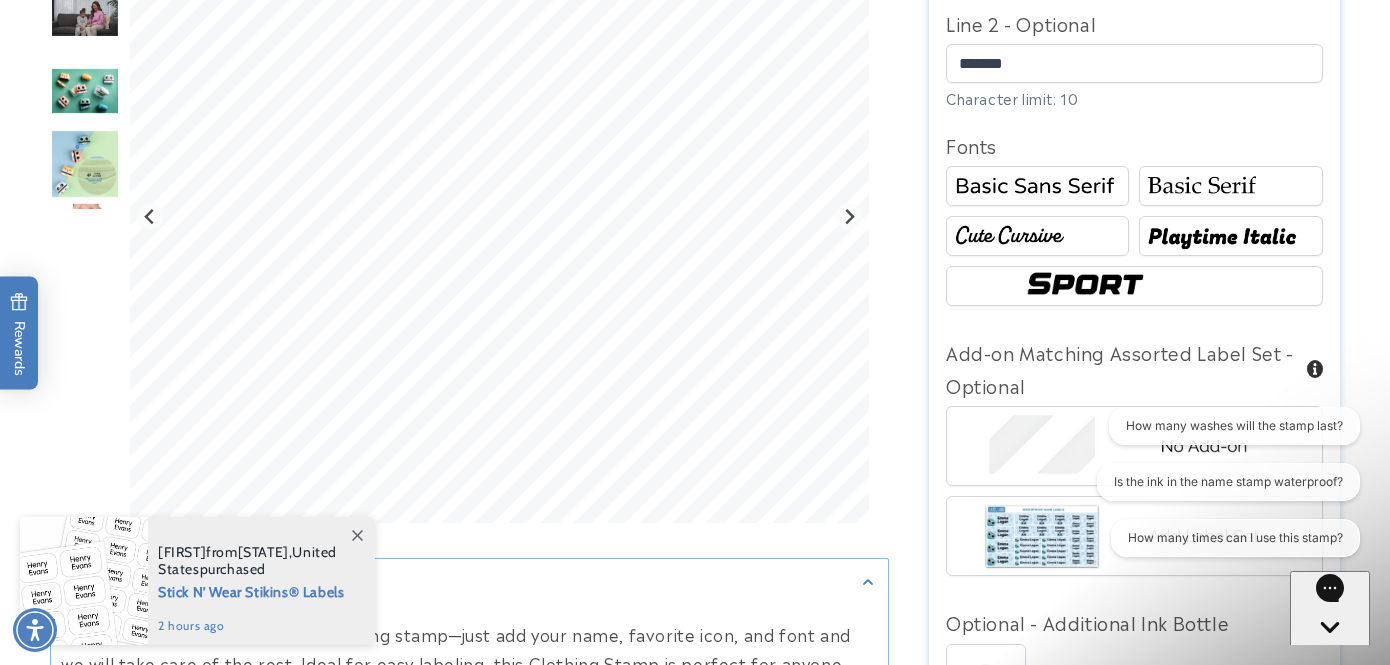 click at bounding box center (1037, 187) 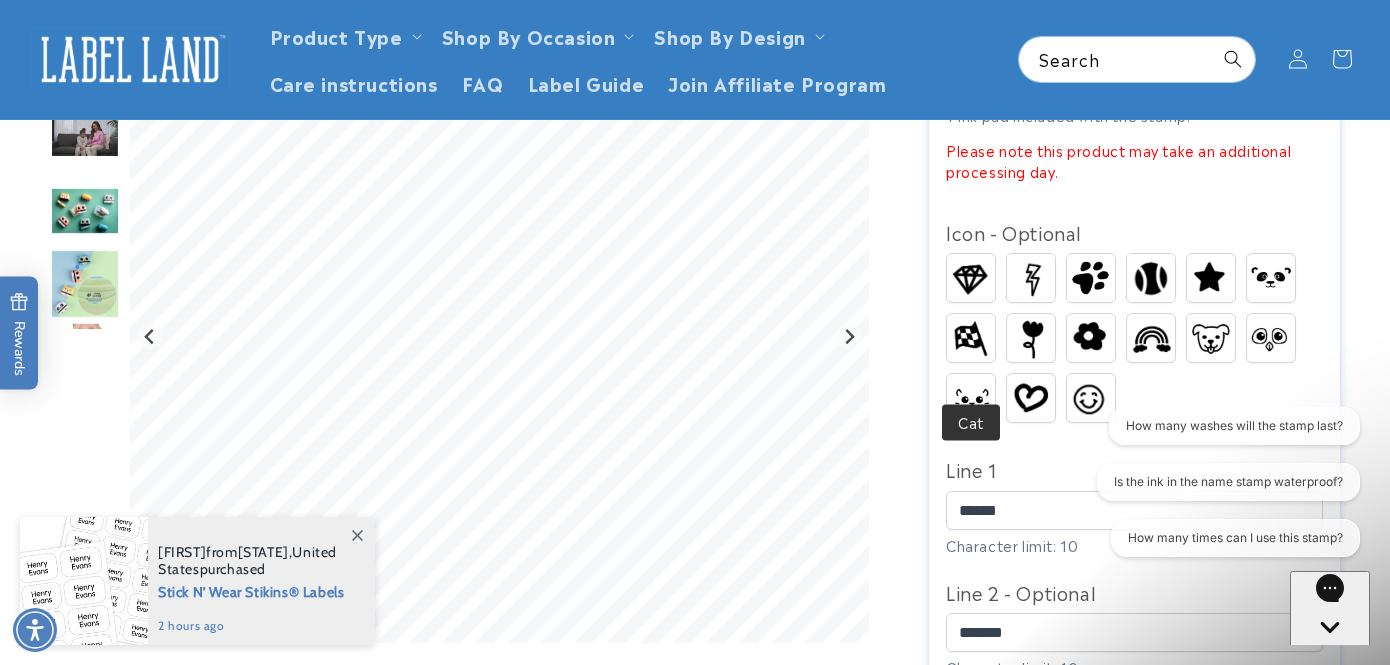 scroll, scrollTop: 657, scrollLeft: 0, axis: vertical 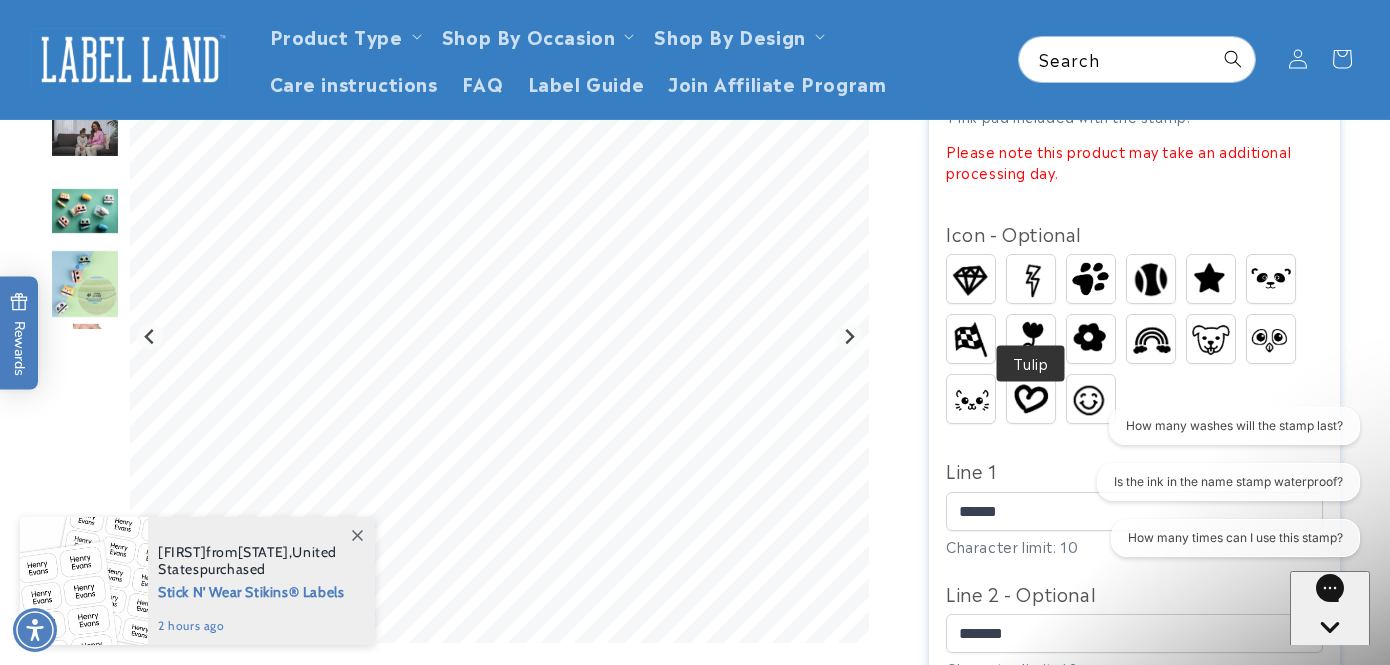 click at bounding box center [1030, 339] 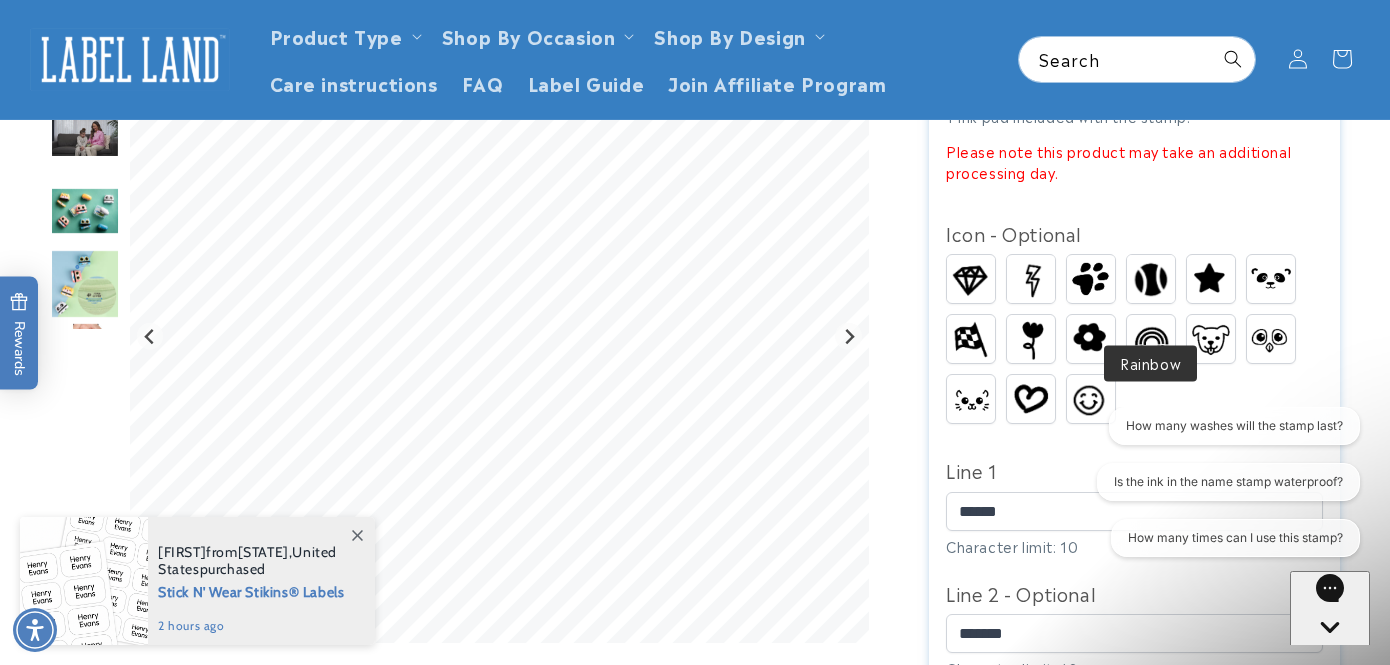 click at bounding box center (1151, 339) 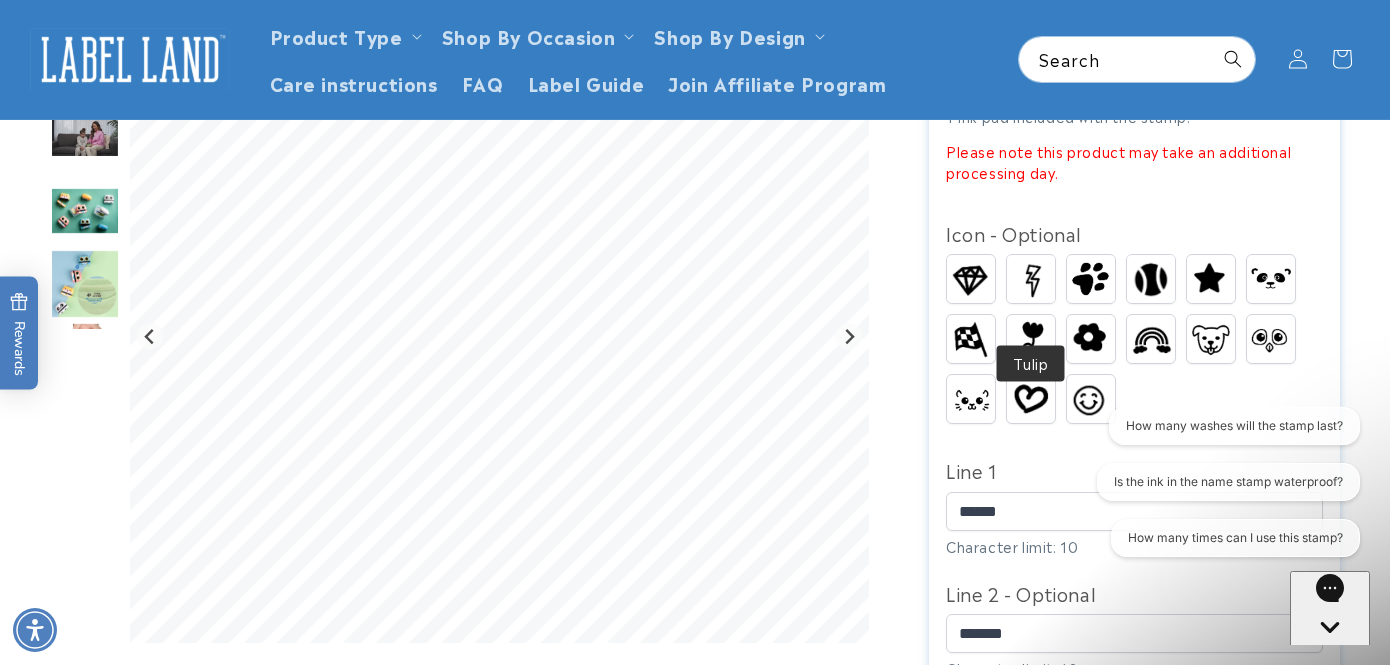 click at bounding box center (1030, 339) 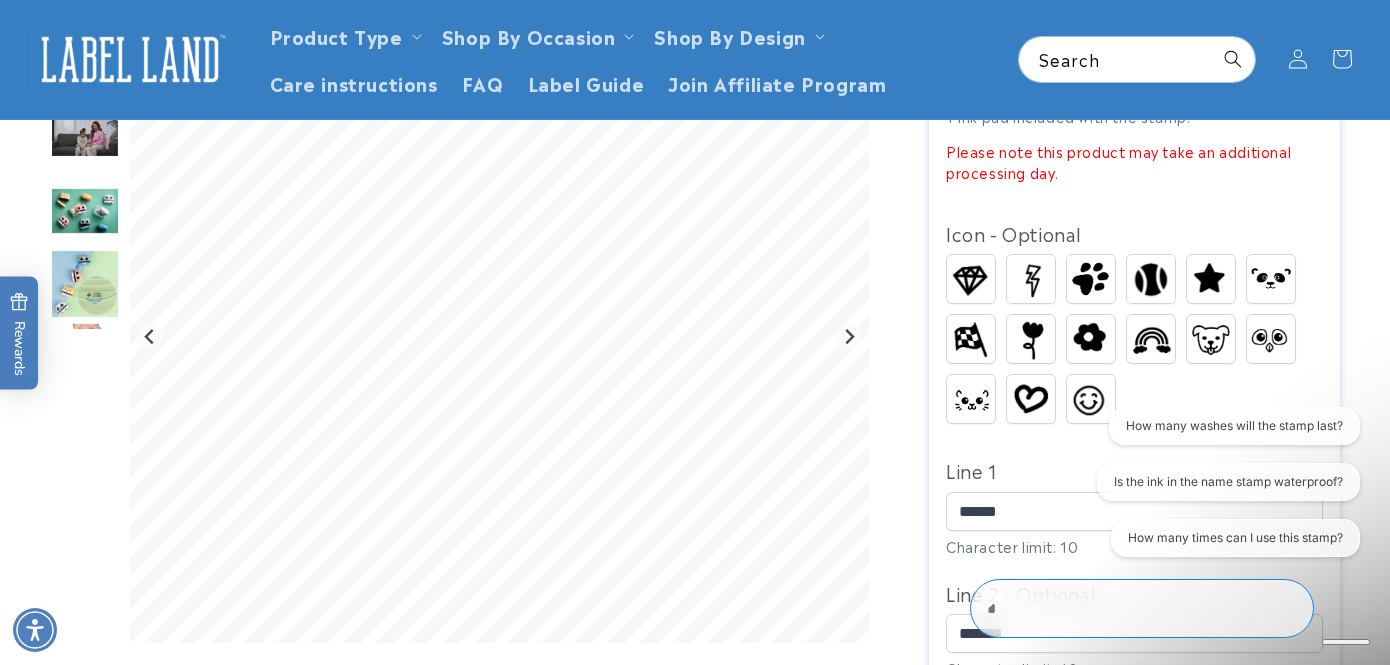 click at bounding box center (1091, 339) 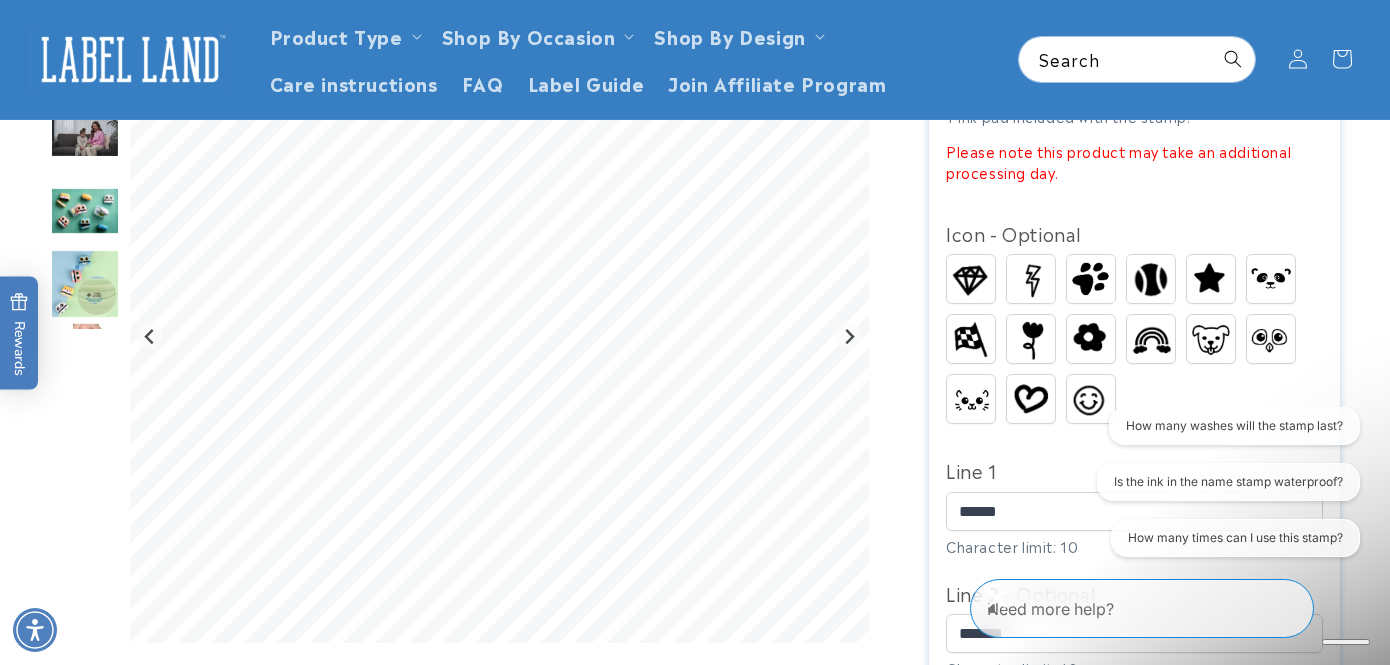 click at bounding box center (1211, 279) 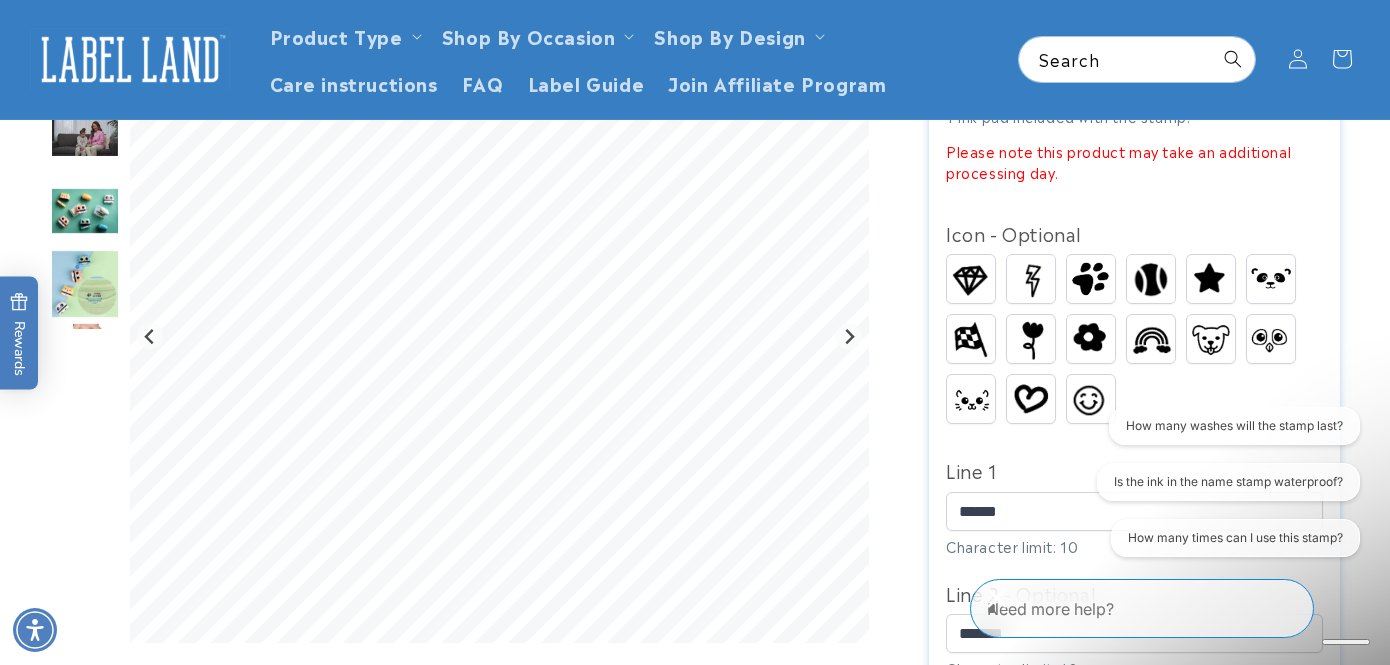 click at bounding box center (1031, 399) 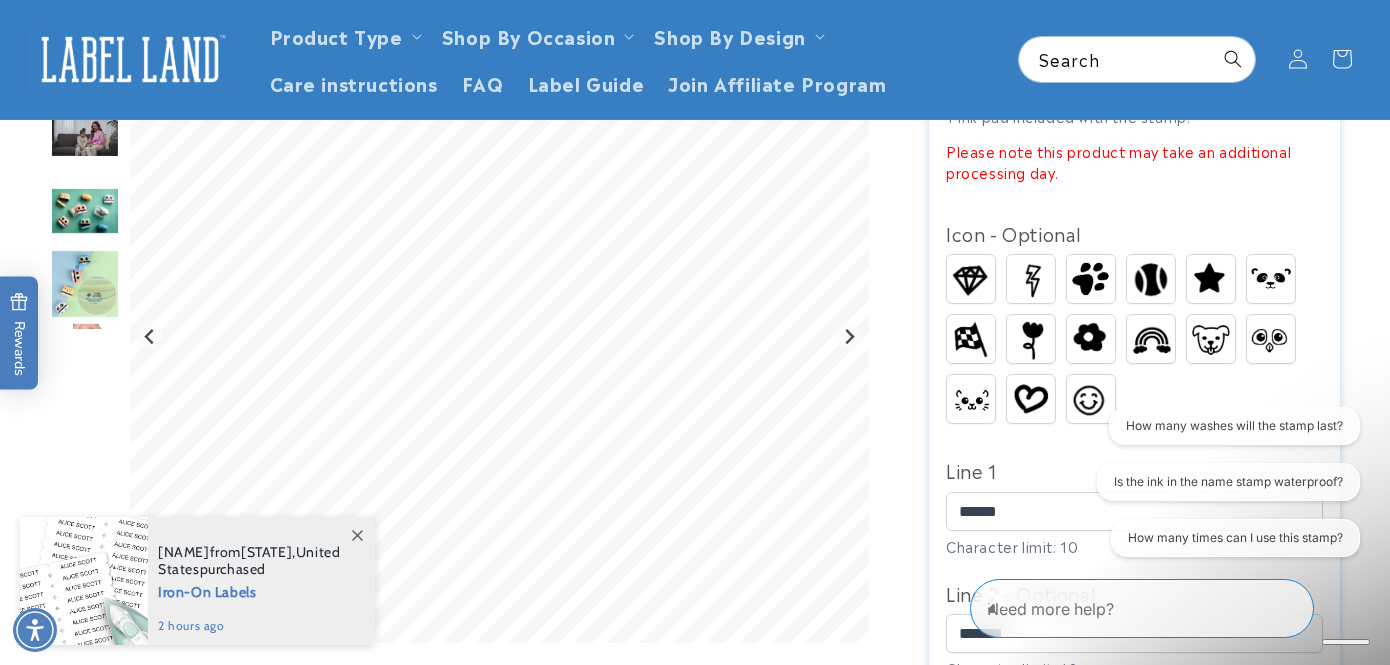 click at bounding box center (1091, 339) 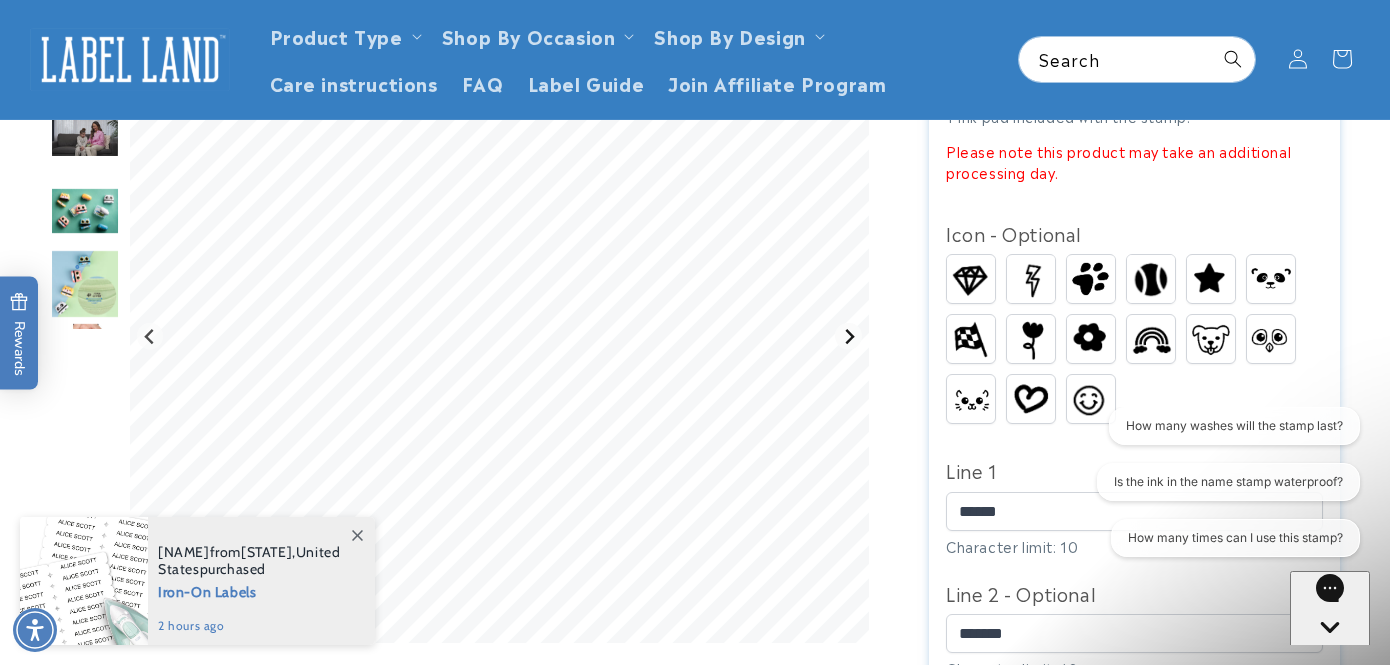click 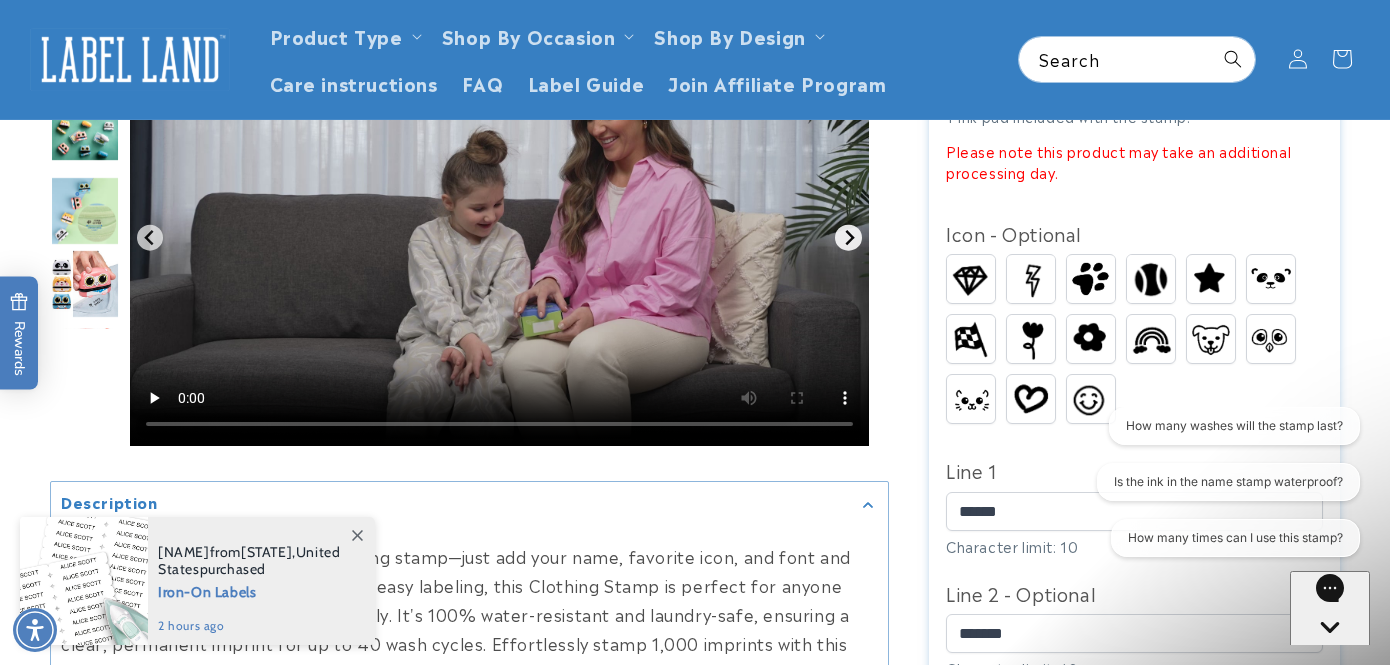 click 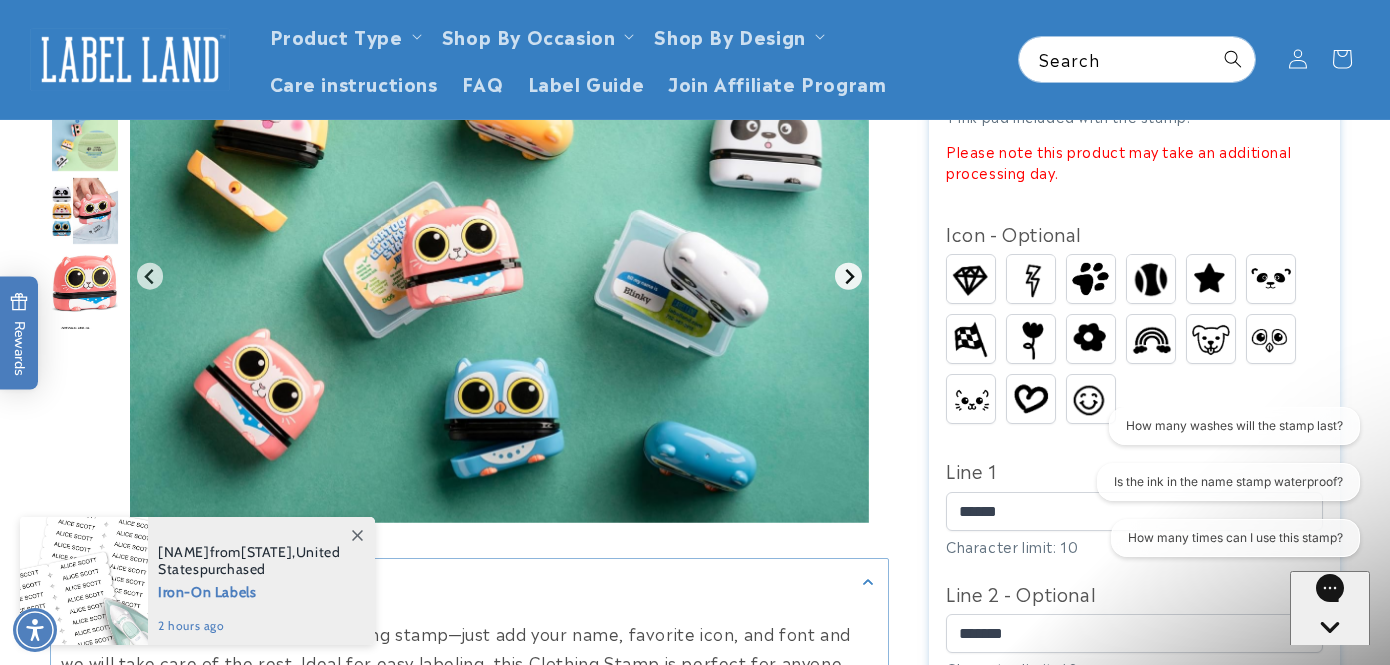 click 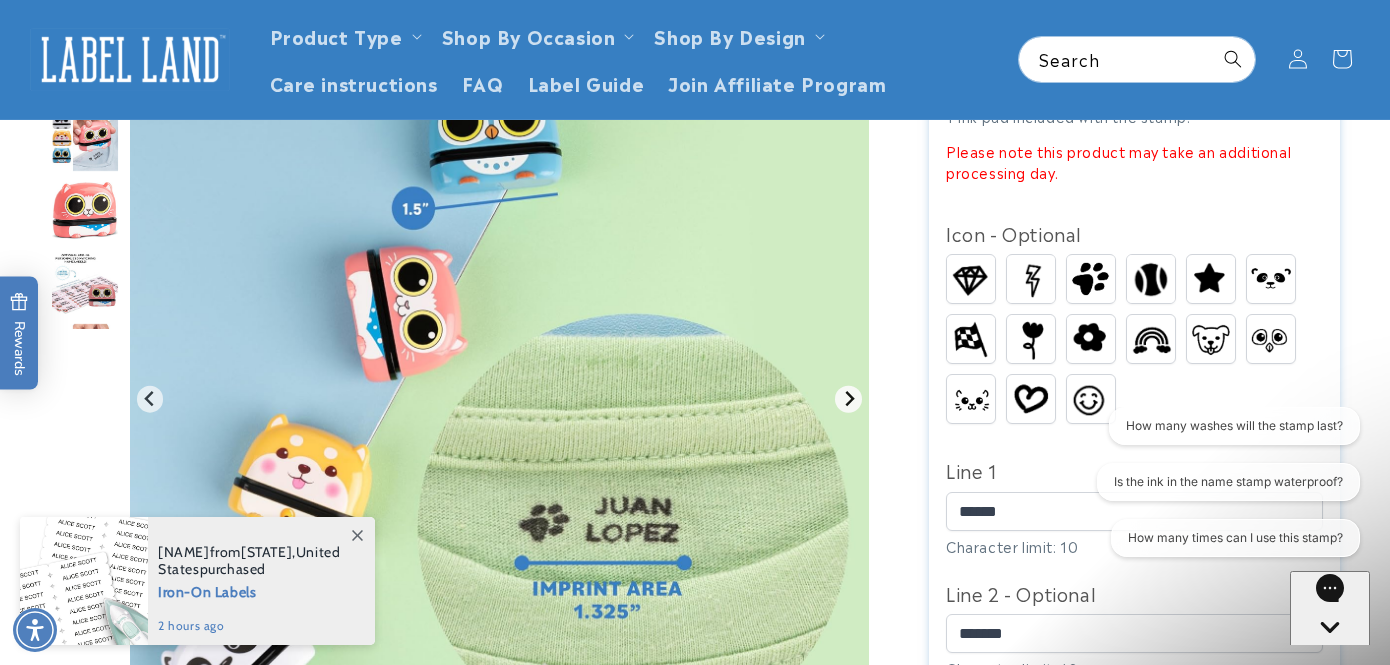 click 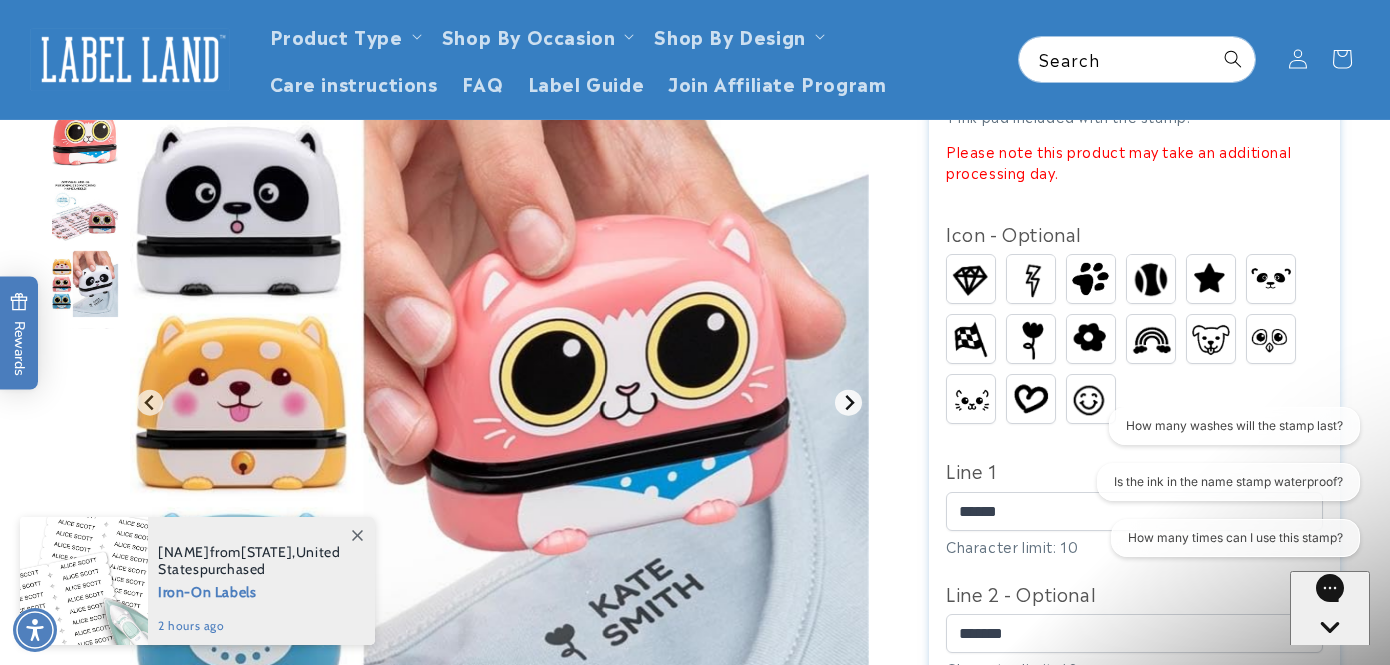click 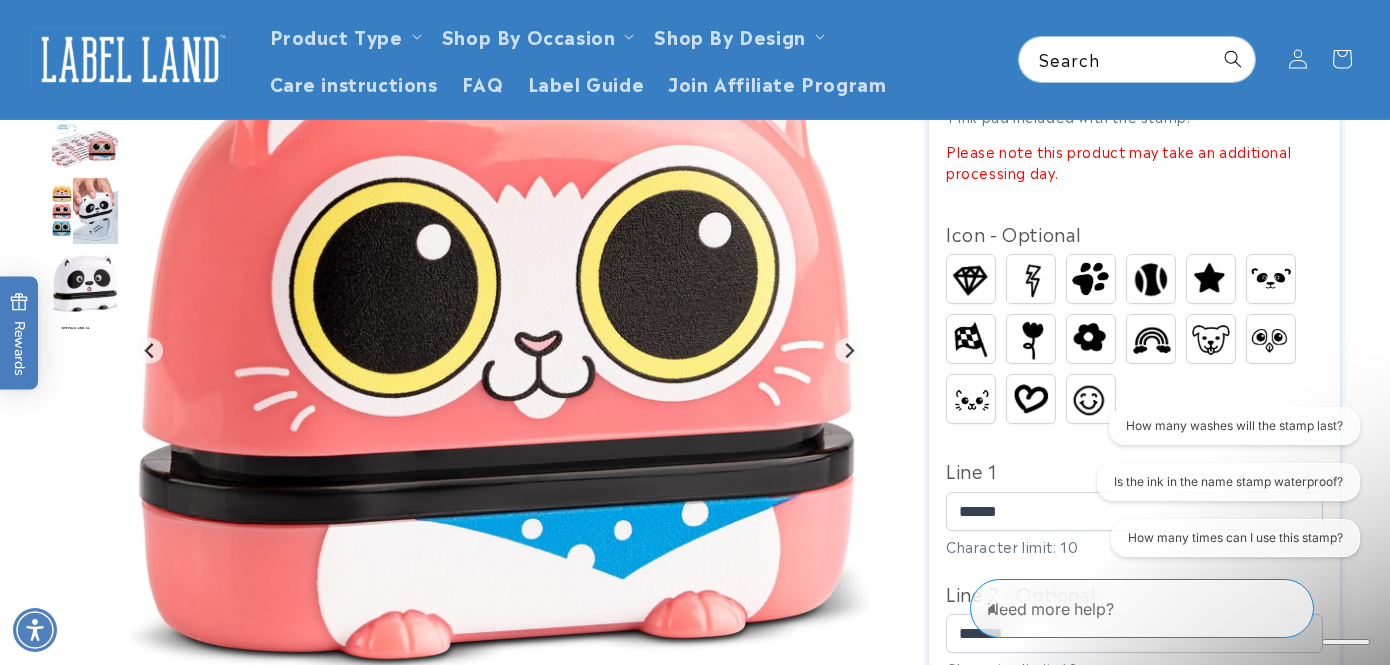 drag, startPoint x: 843, startPoint y: 398, endPoint x: 915, endPoint y: 291, distance: 128.969 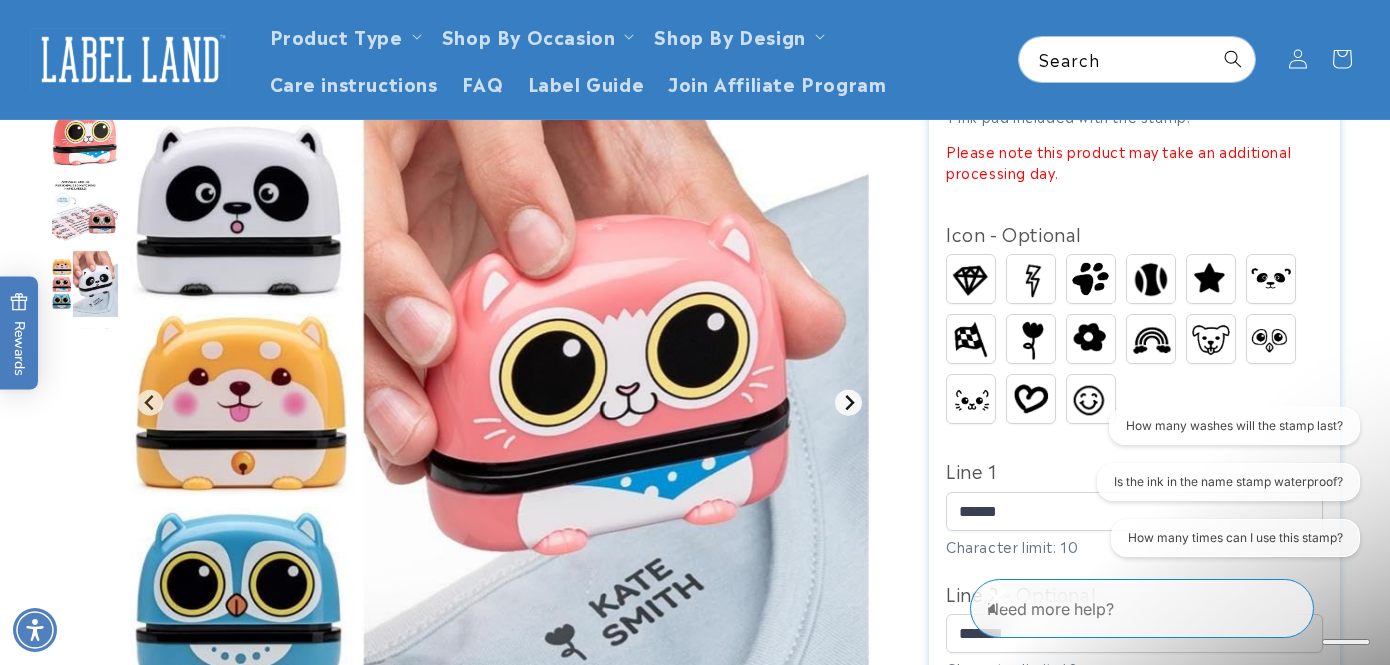 click at bounding box center [848, 403] 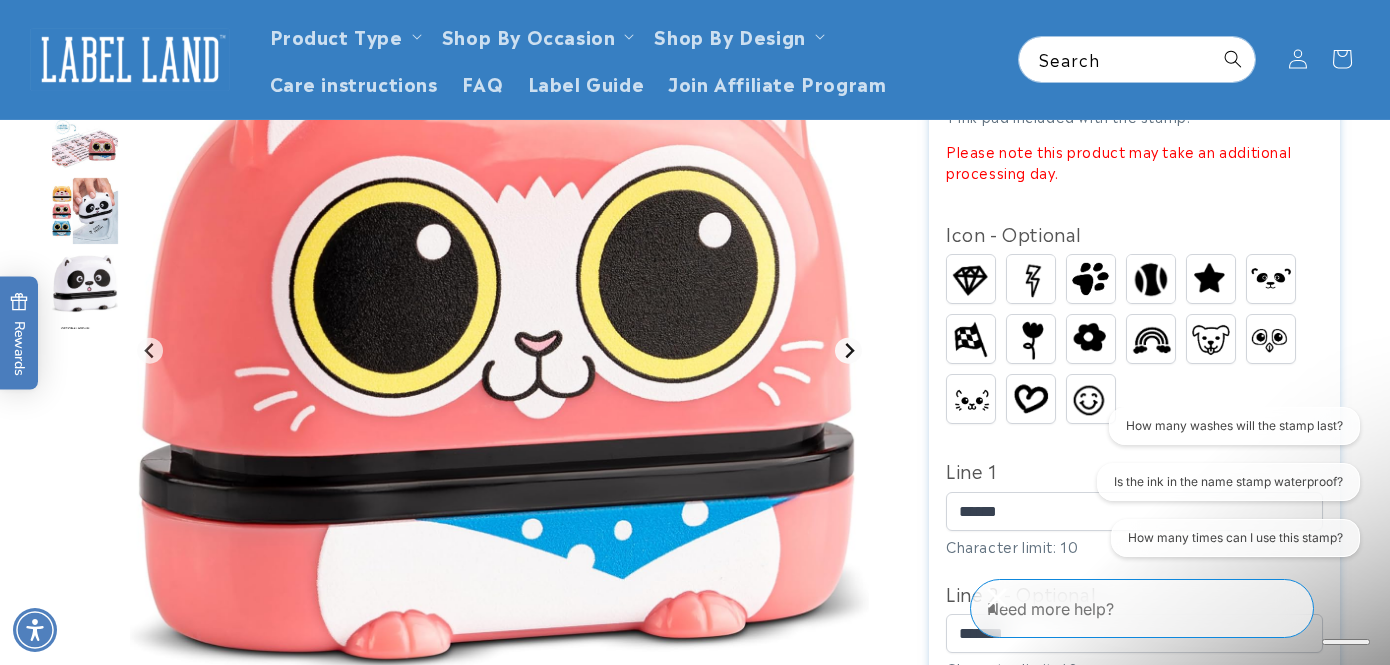 click at bounding box center (499, 351) 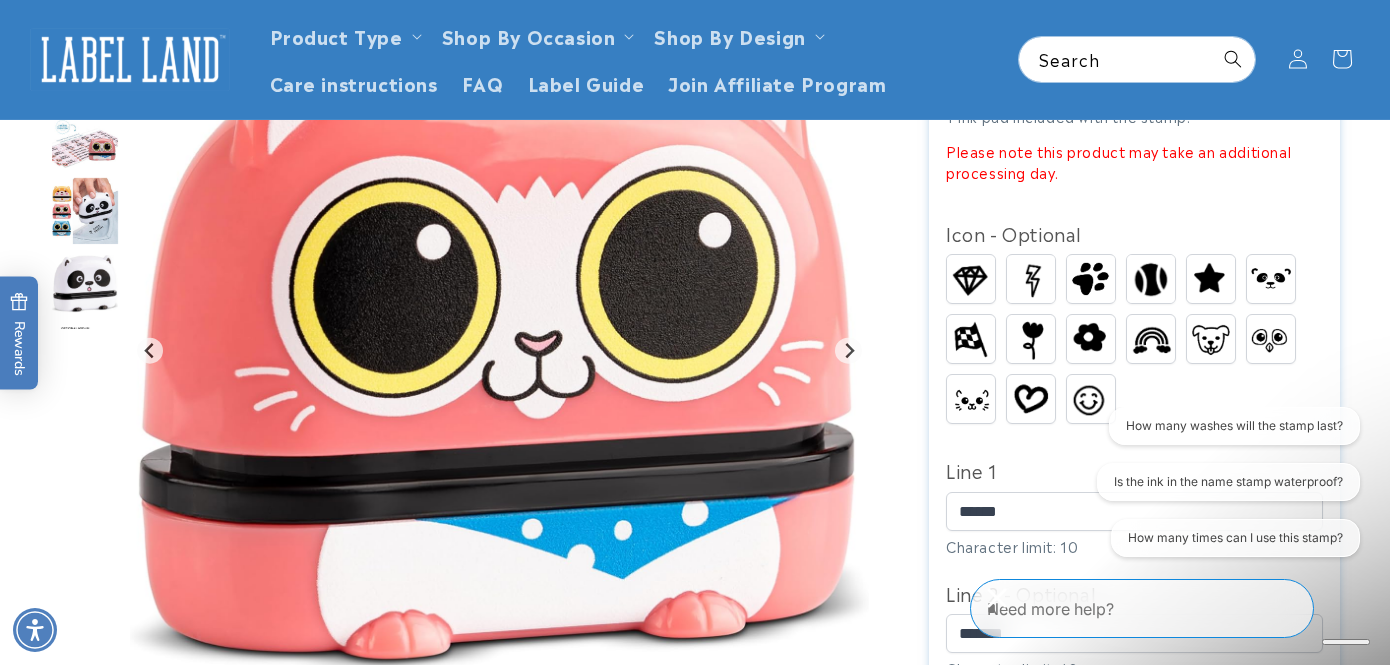 click at bounding box center (971, 399) 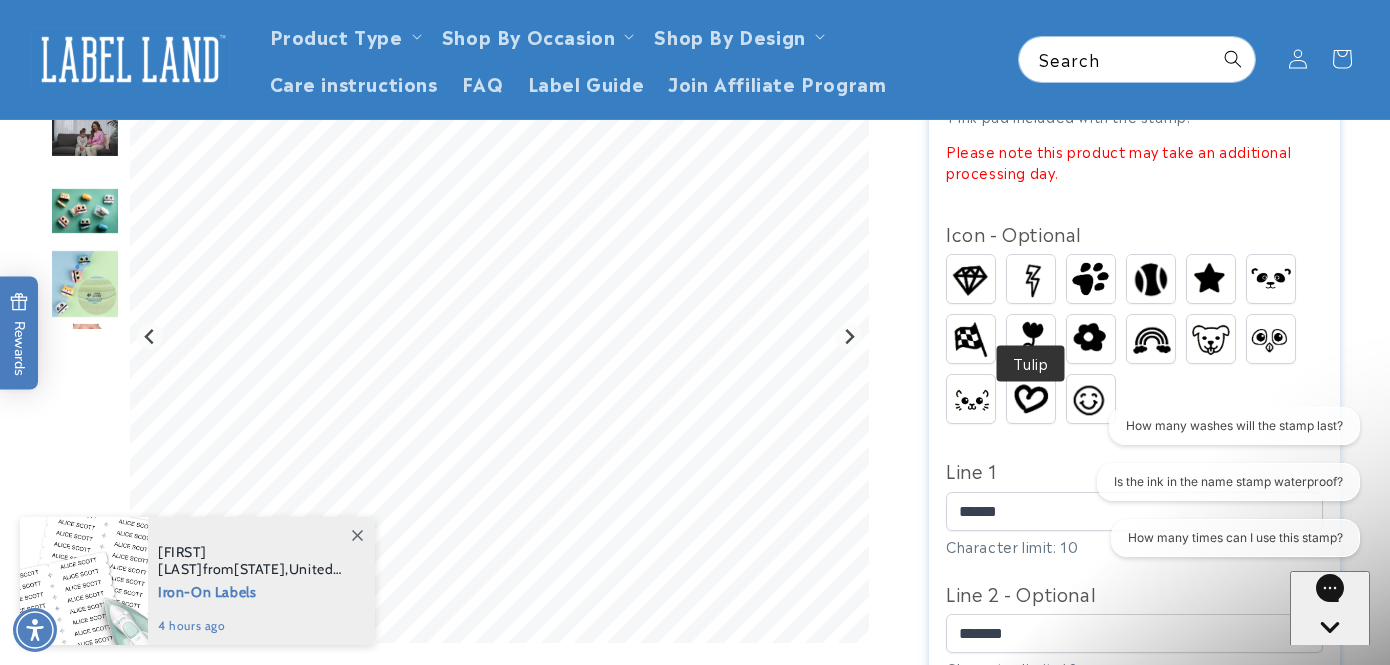 click at bounding box center [1030, 339] 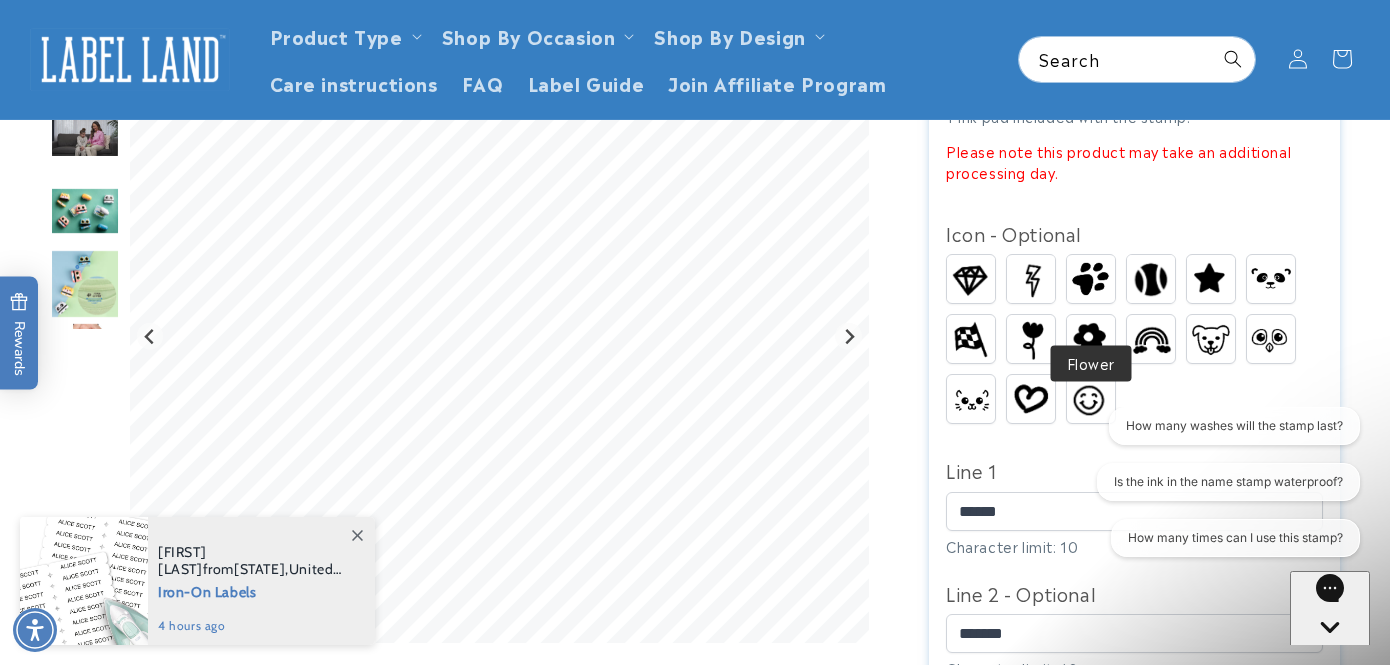click at bounding box center [1091, 339] 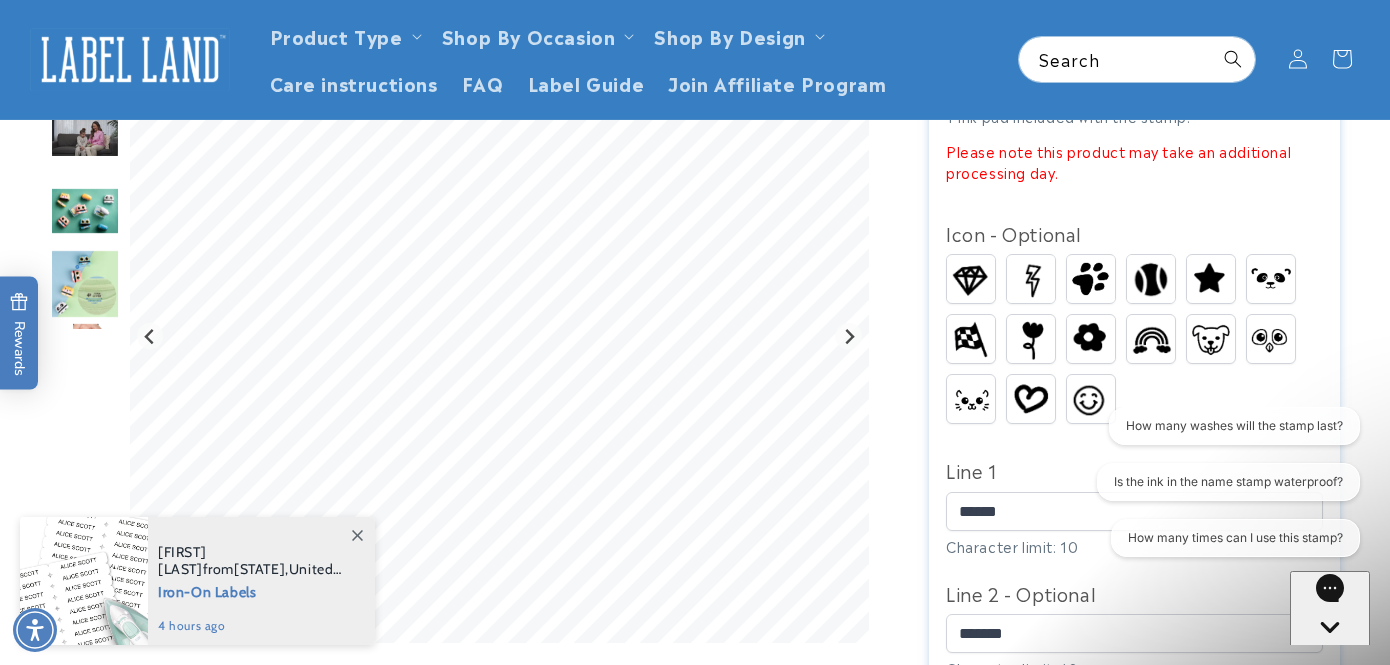 click on "[FIRST]
[BRAND]
[LAST]
[PRODUCT]" at bounding box center [1139, 344] 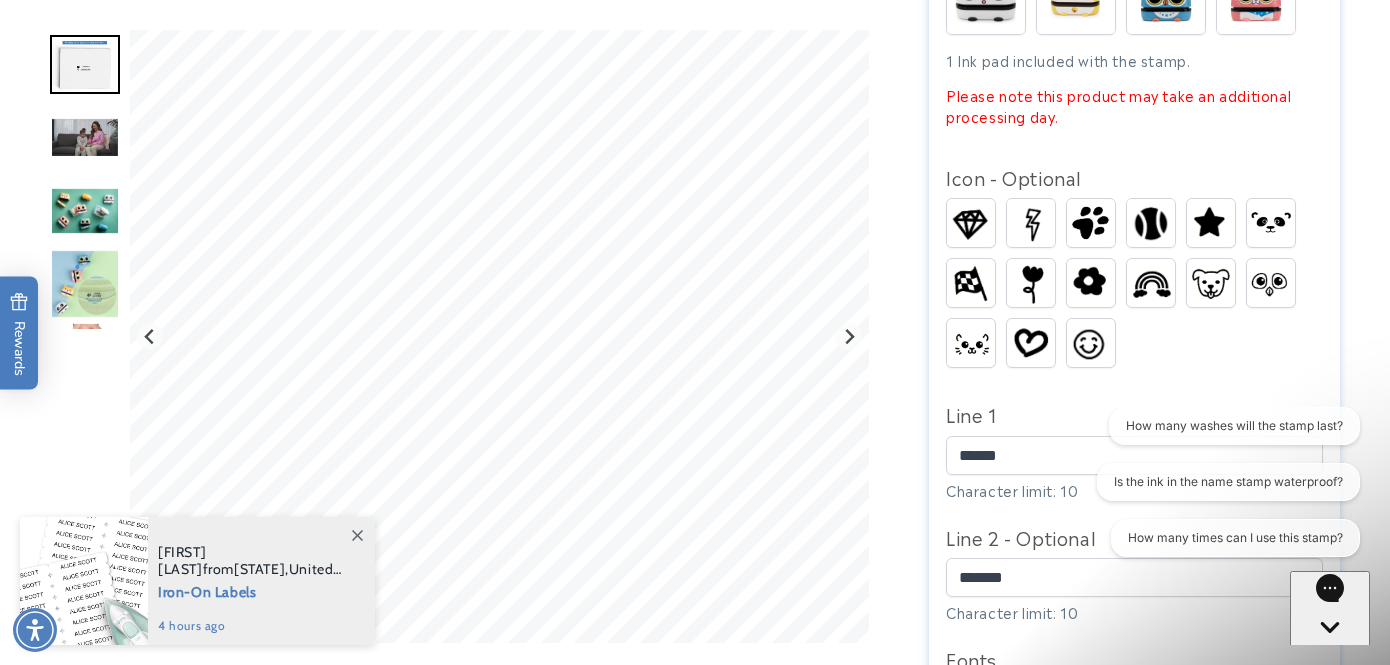 scroll, scrollTop: 716, scrollLeft: 0, axis: vertical 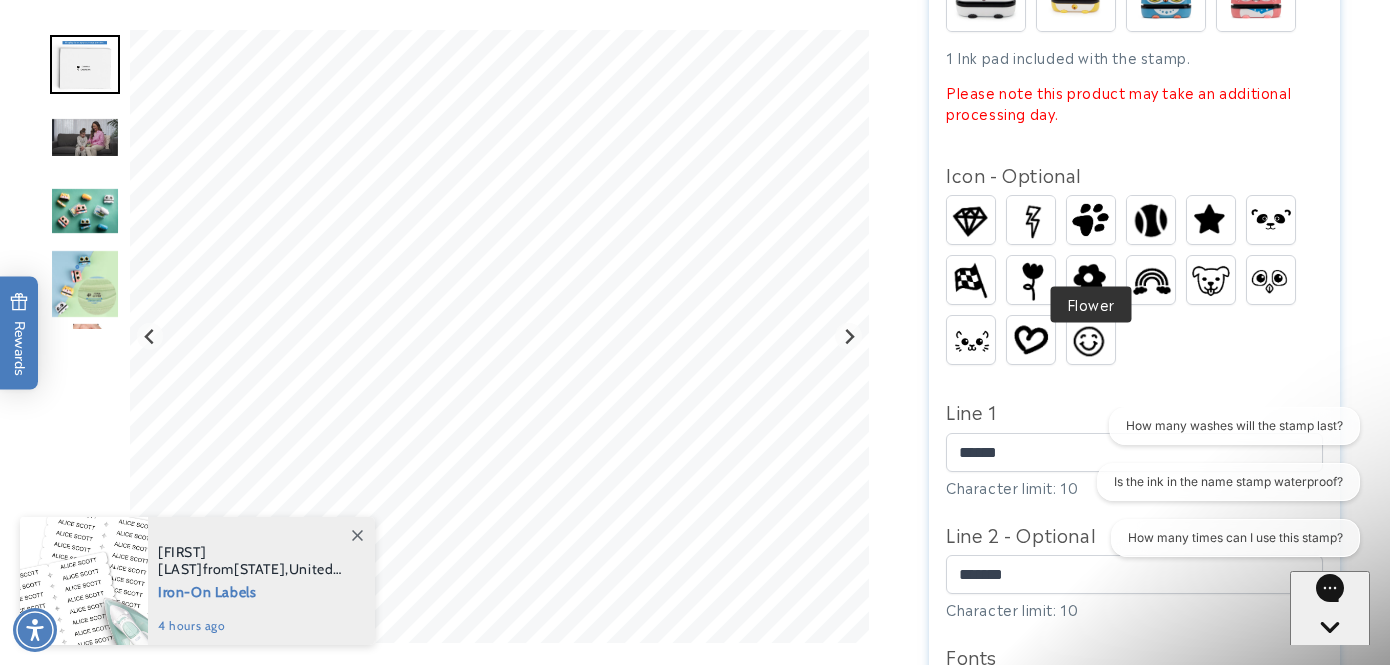 click at bounding box center [1091, 280] 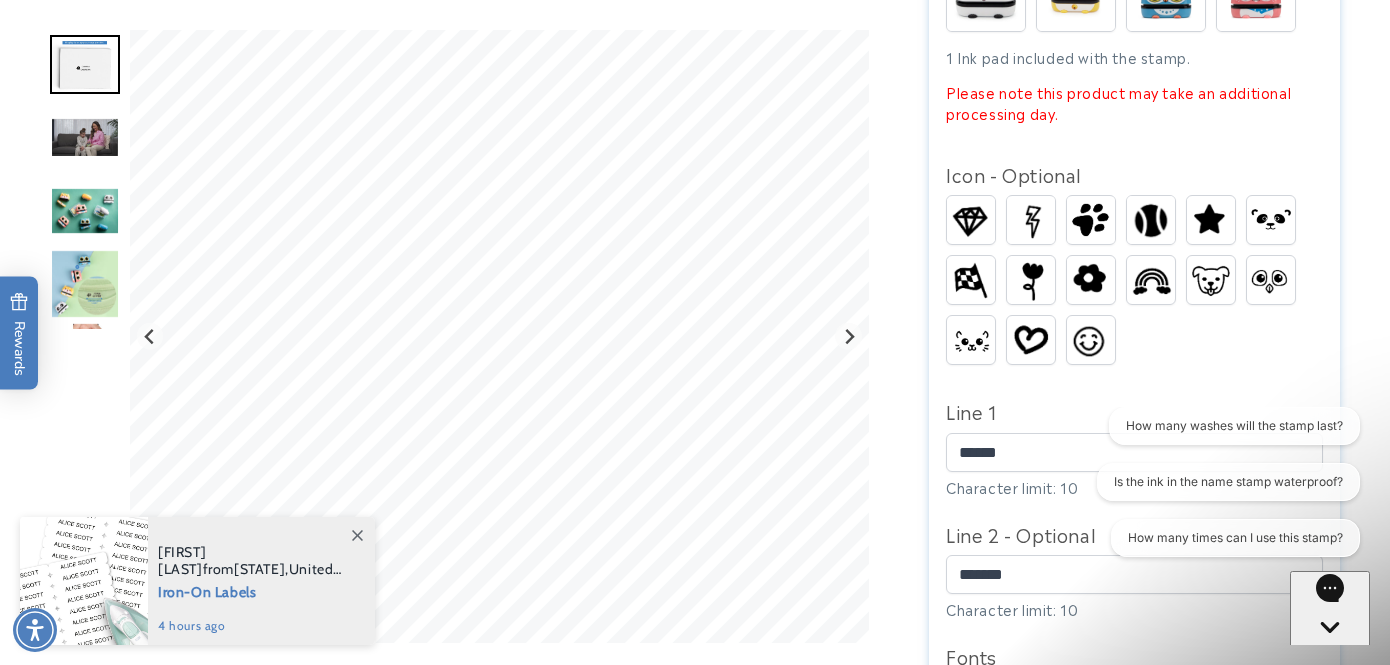 click at bounding box center (1030, 280) 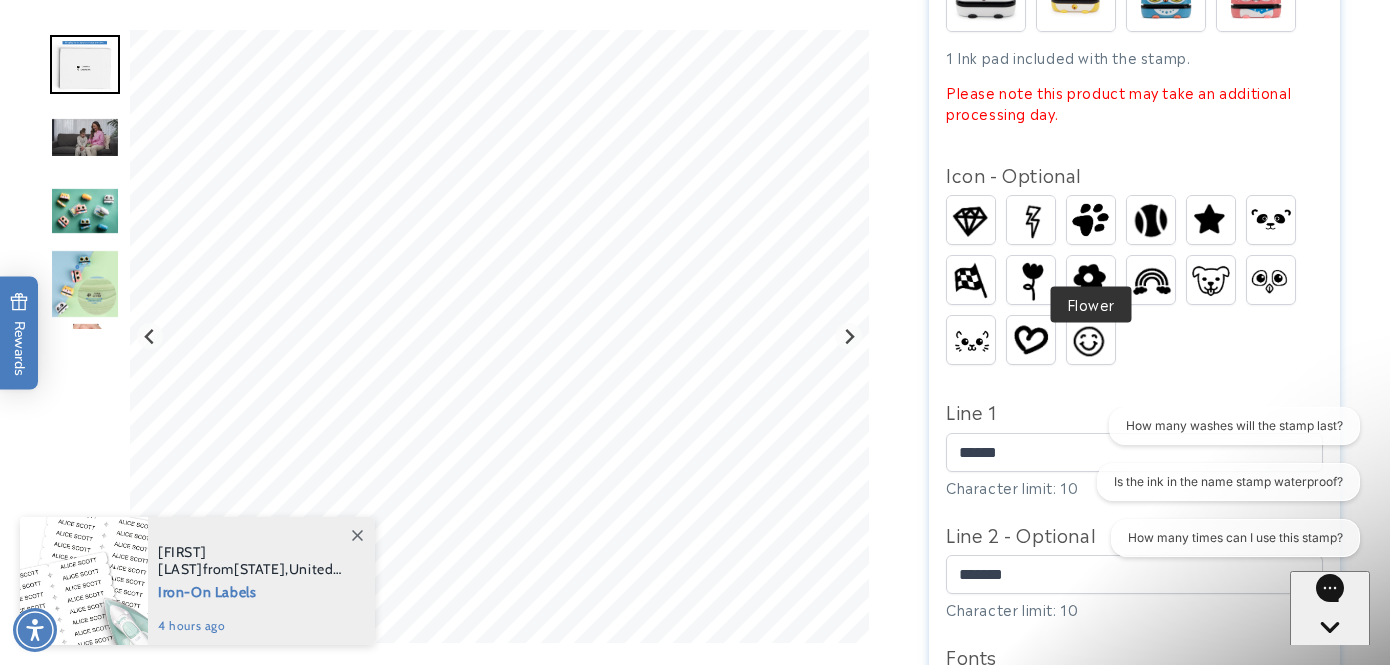 click at bounding box center [1091, 280] 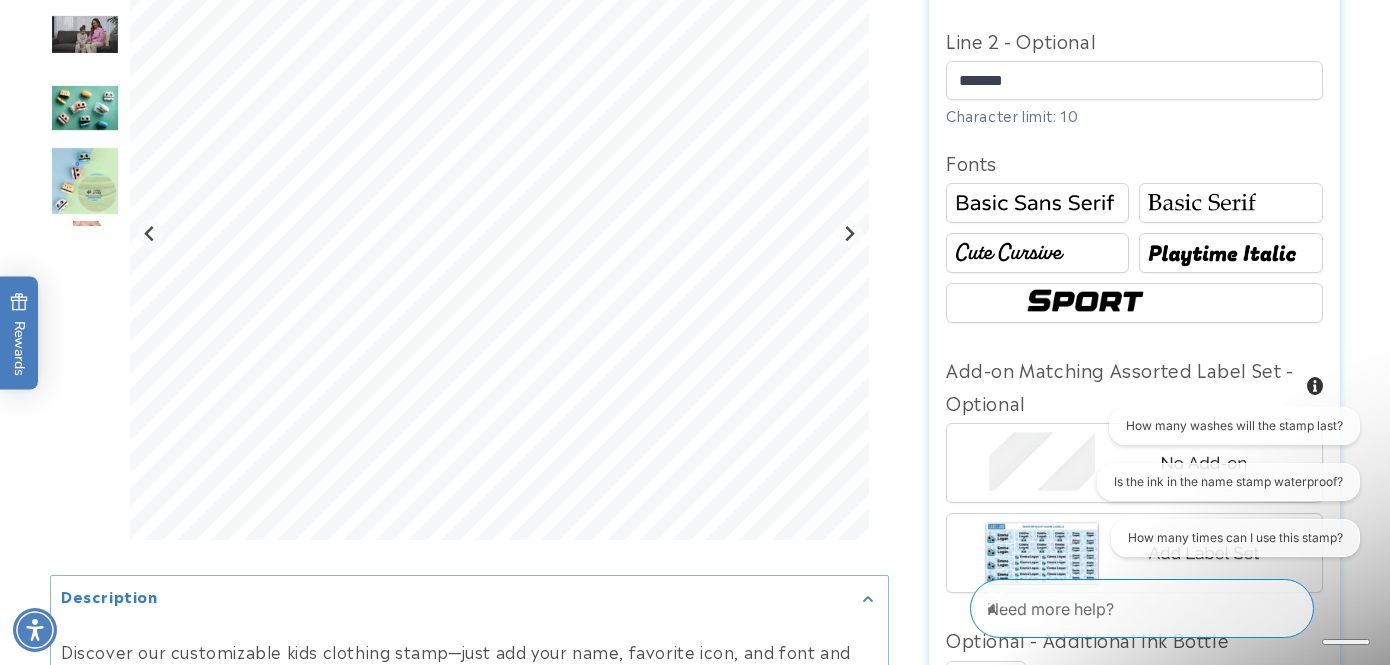 scroll, scrollTop: 1211, scrollLeft: 0, axis: vertical 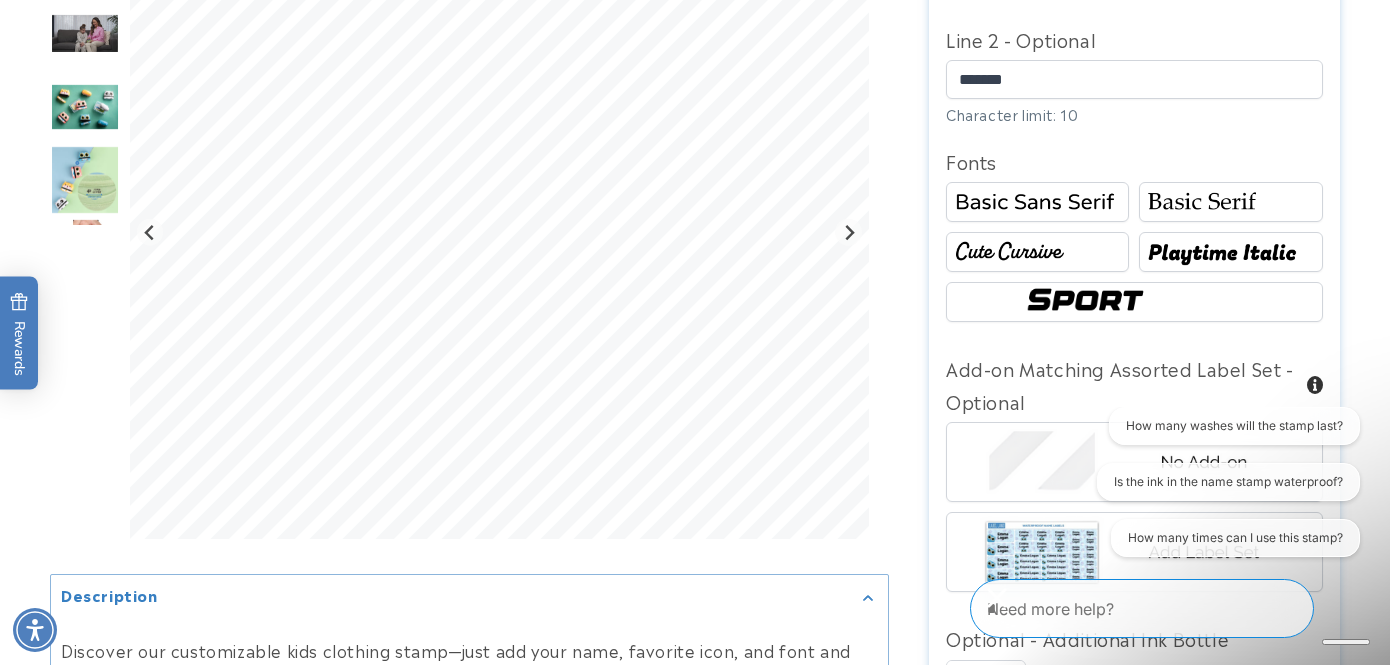 click at bounding box center [1230, 203] 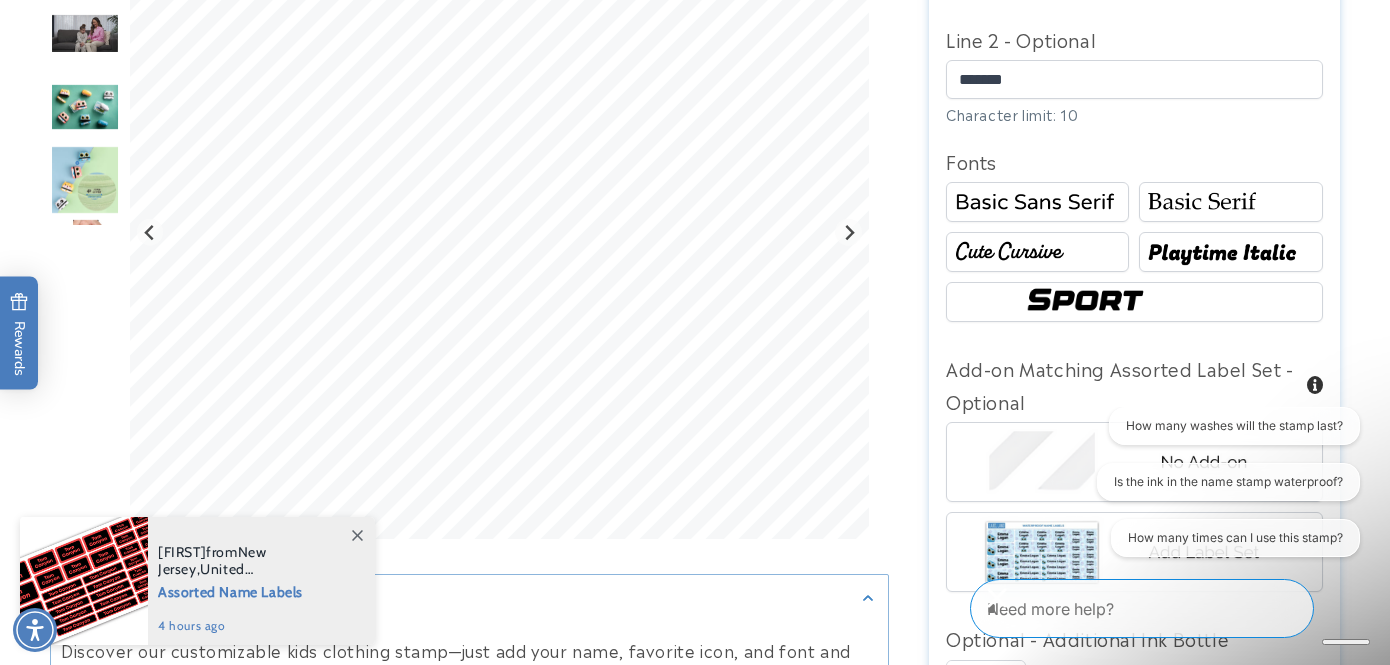 click at bounding box center (1037, 203) 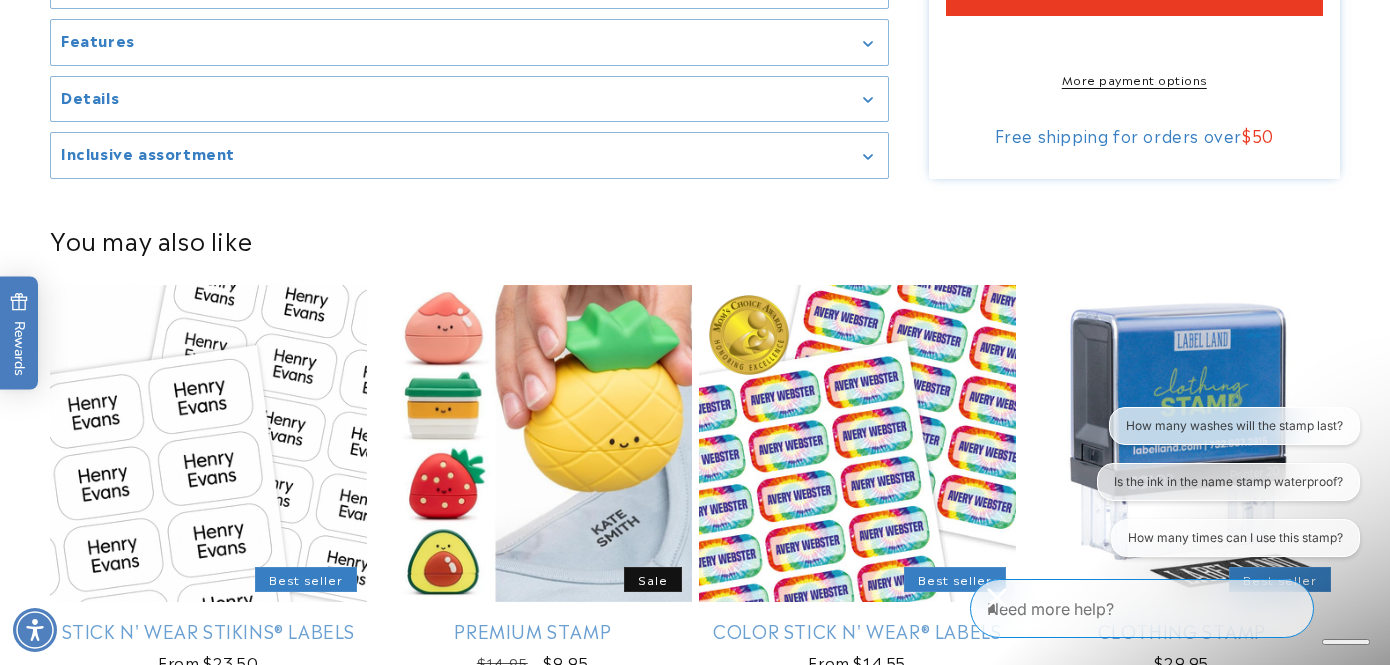 scroll, scrollTop: 2187, scrollLeft: 0, axis: vertical 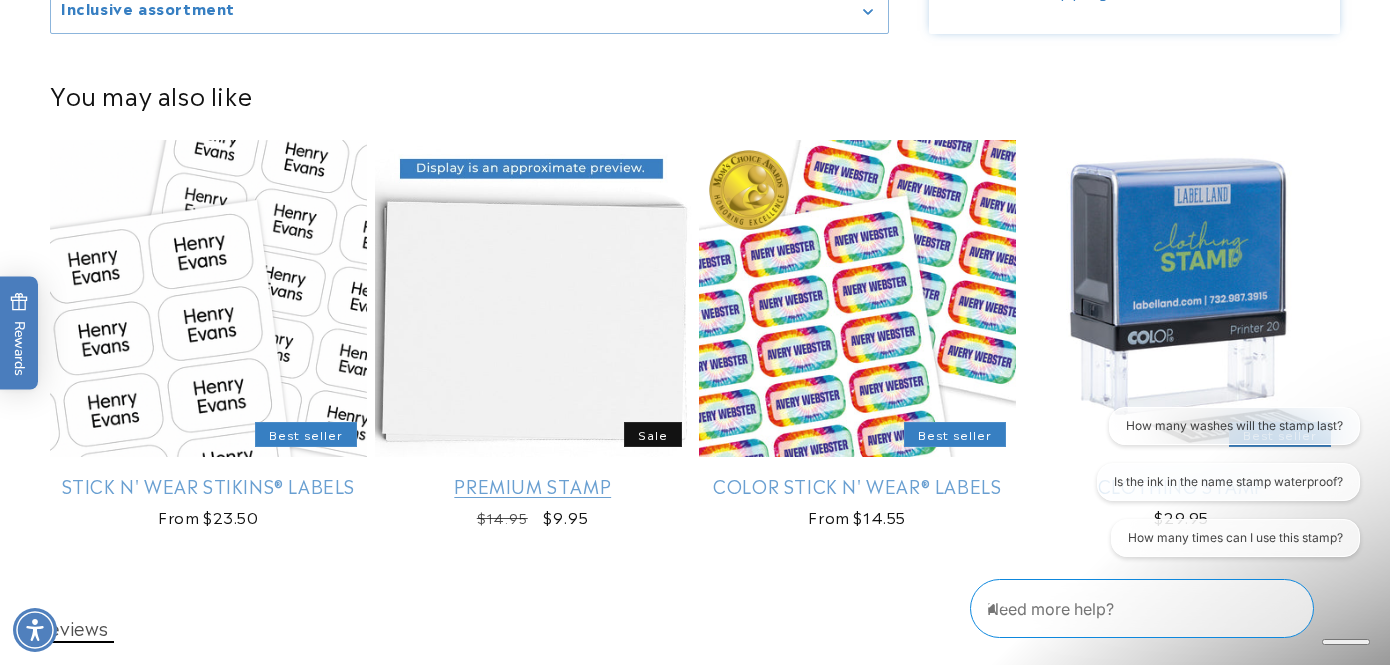 click on "Premium Stamp" at bounding box center (533, 485) 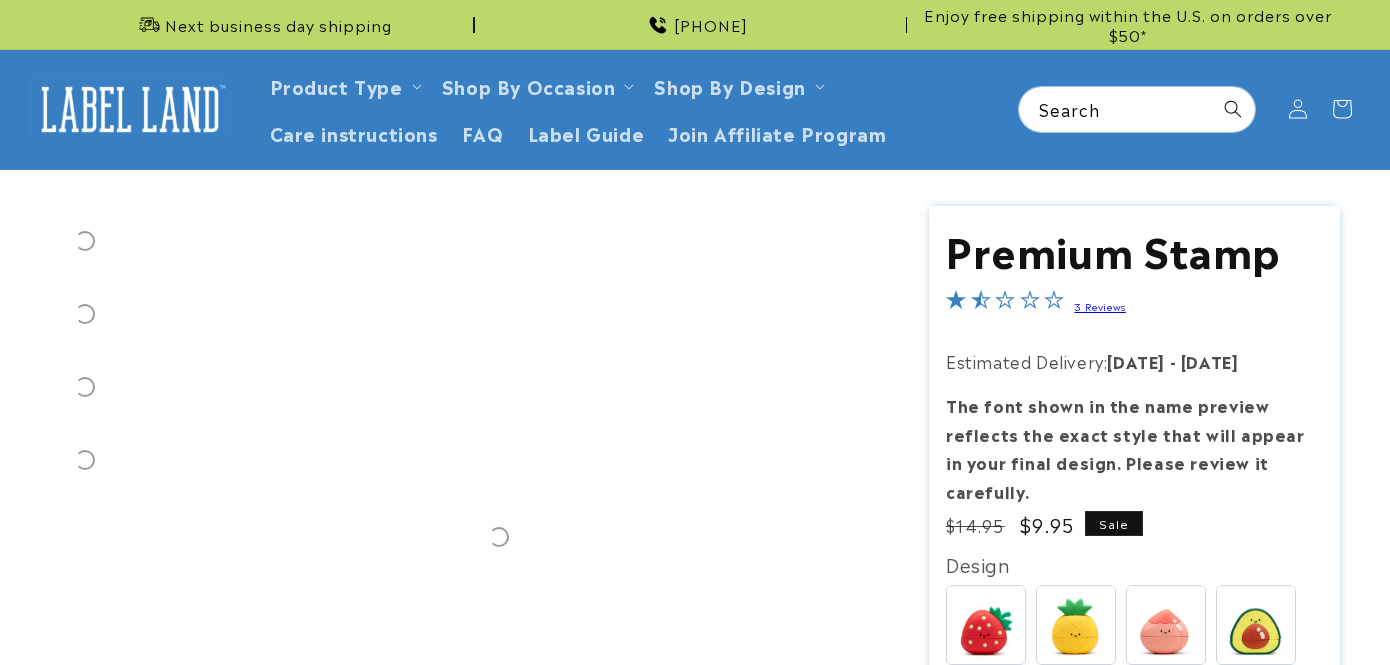 scroll, scrollTop: 0, scrollLeft: 0, axis: both 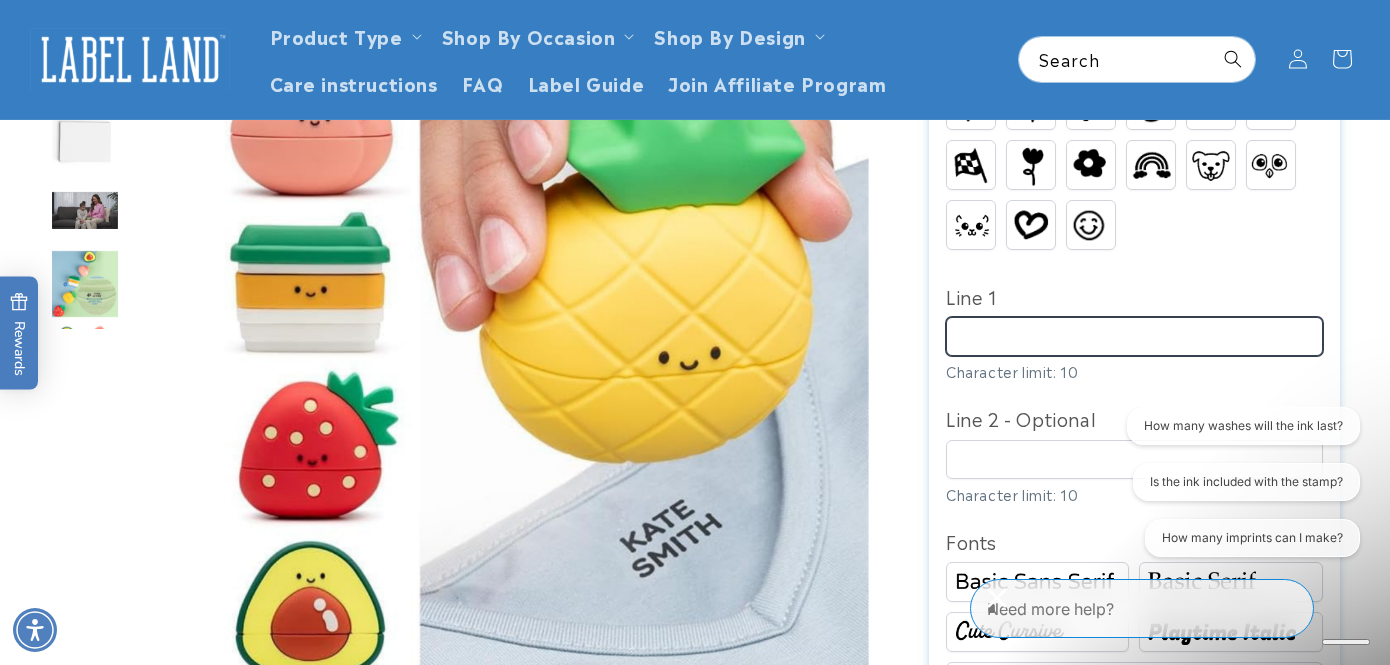 click on "Line 1" at bounding box center [1134, 336] 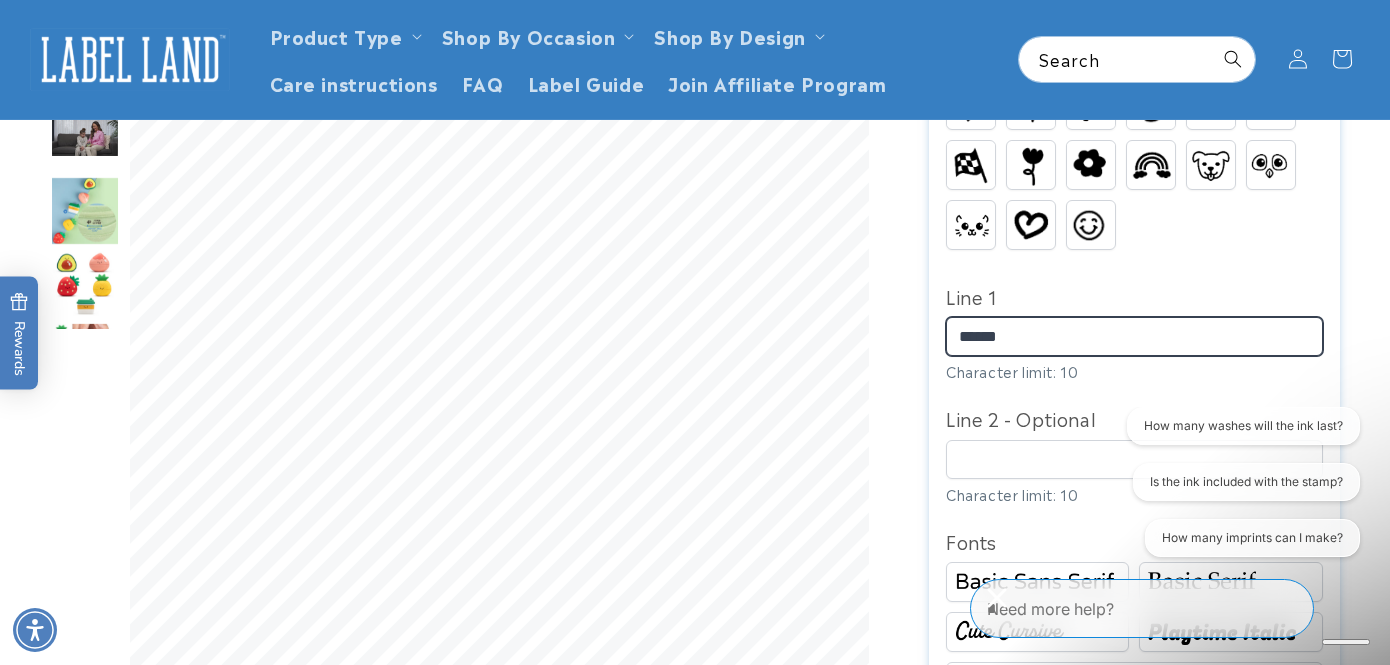 type on "******" 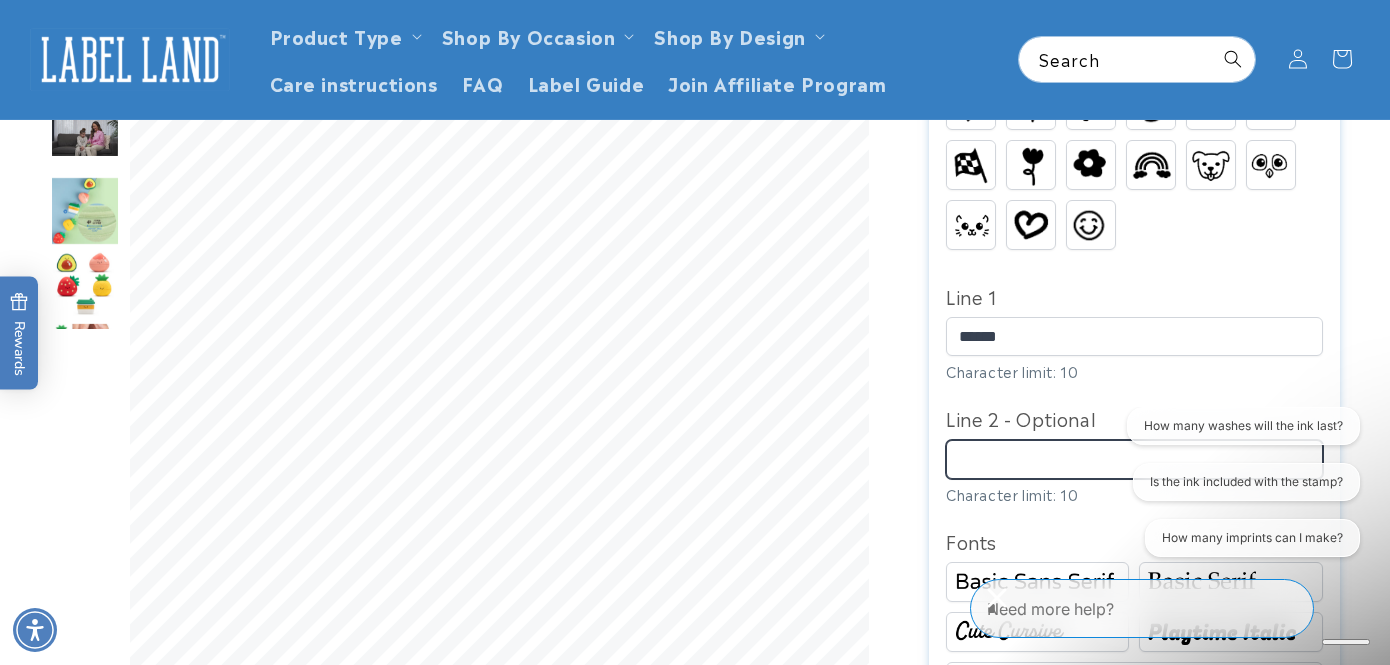 click on "Line 2 - Optional" at bounding box center (1134, 459) 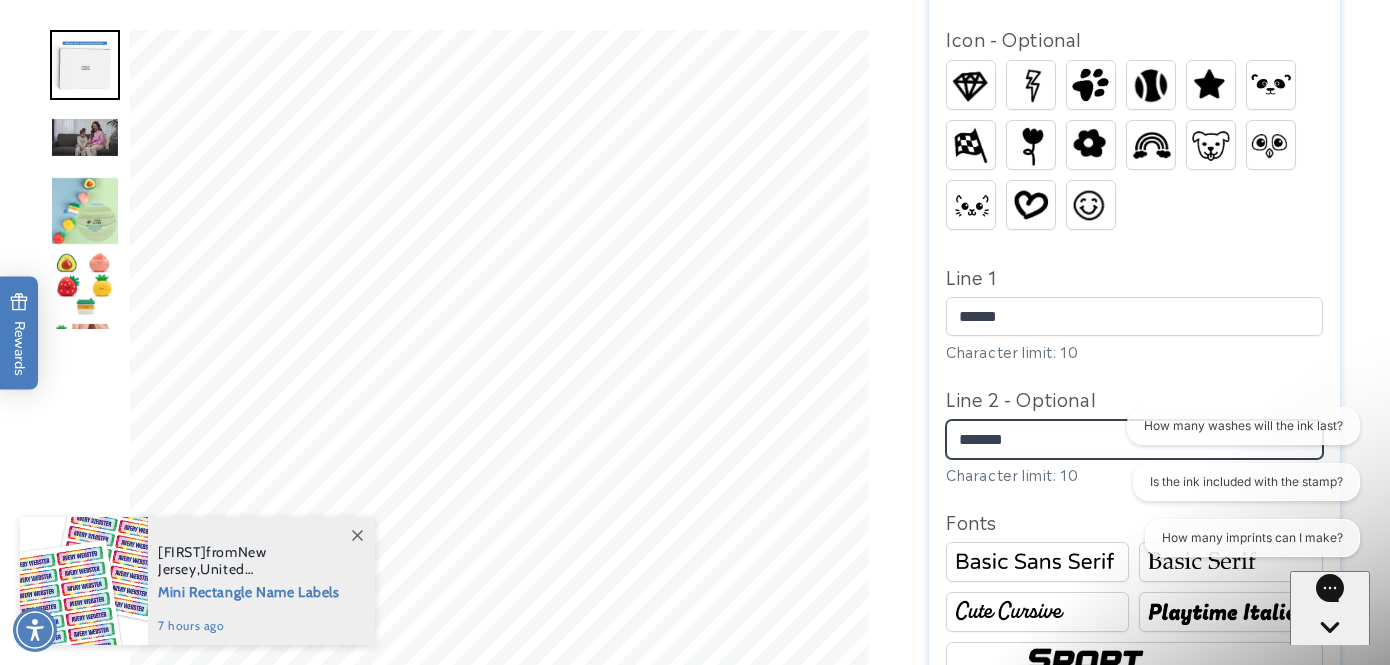 scroll, scrollTop: 891, scrollLeft: 0, axis: vertical 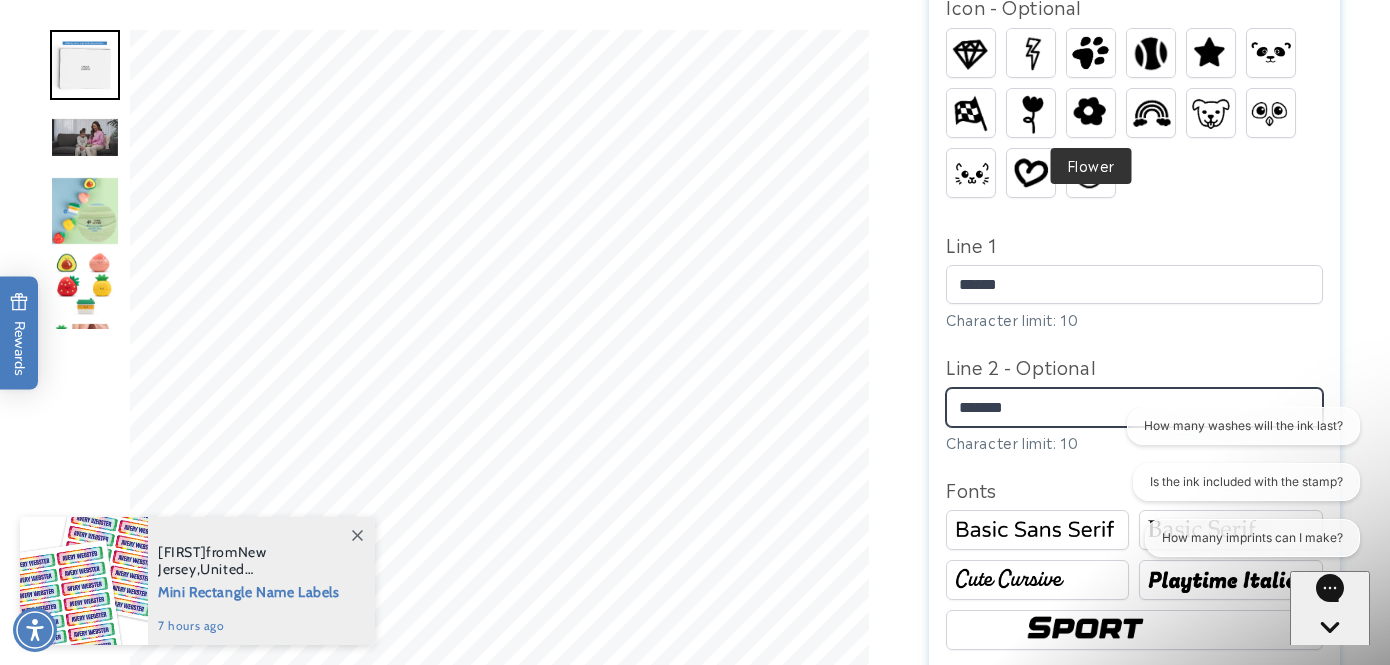 type on "*******" 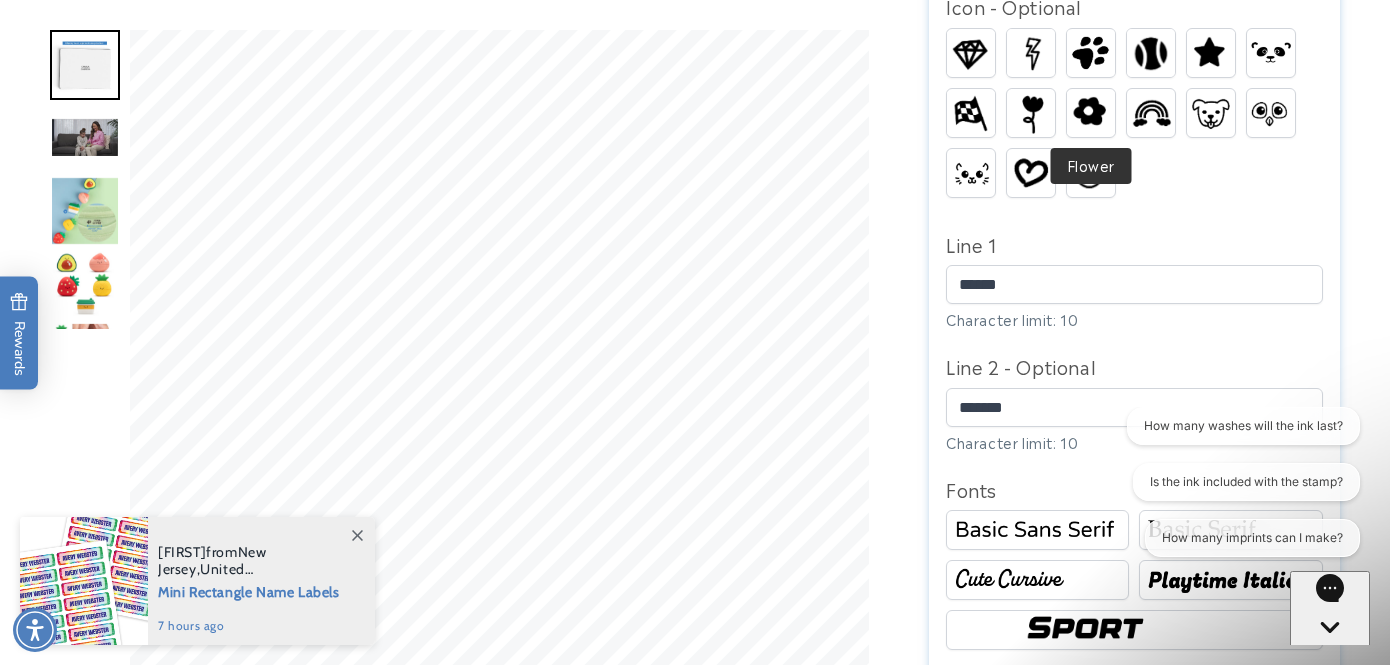 click on "[FIRST]
[BRAND]
[LAST]
[PRODUCT]" at bounding box center [1139, 118] 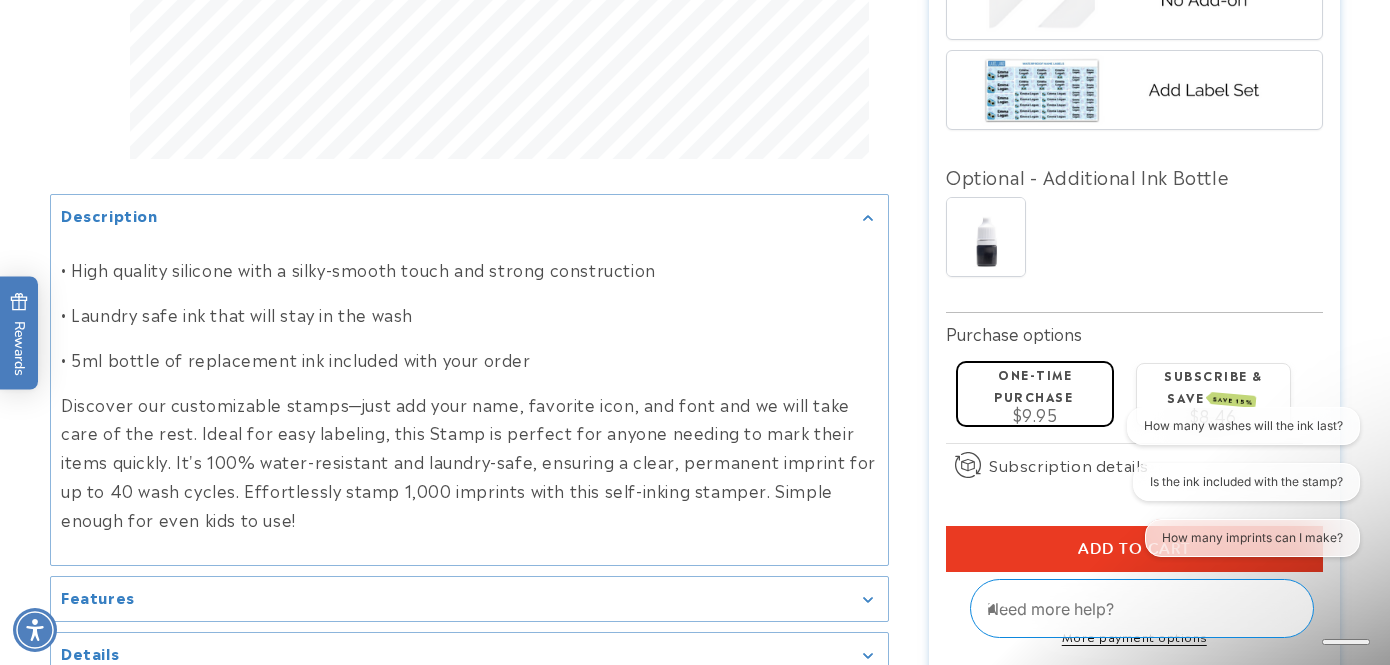 scroll, scrollTop: 1689, scrollLeft: 0, axis: vertical 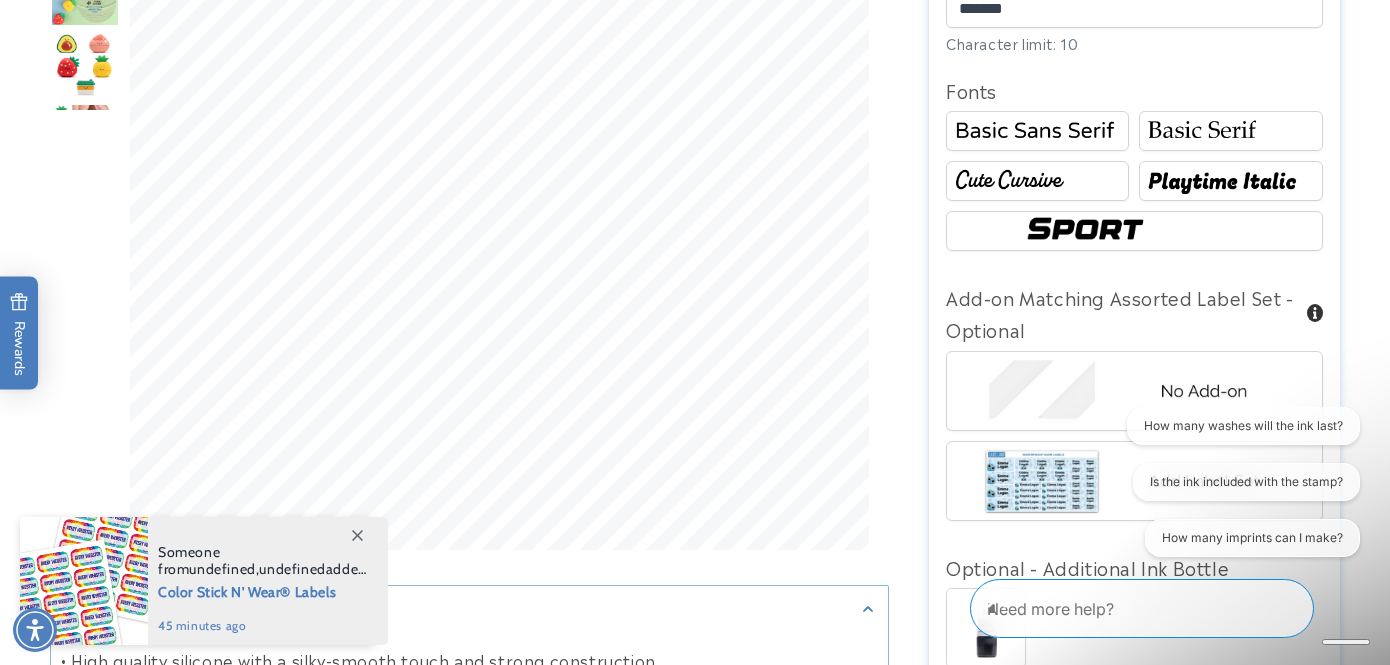 click at bounding box center [1037, 181] 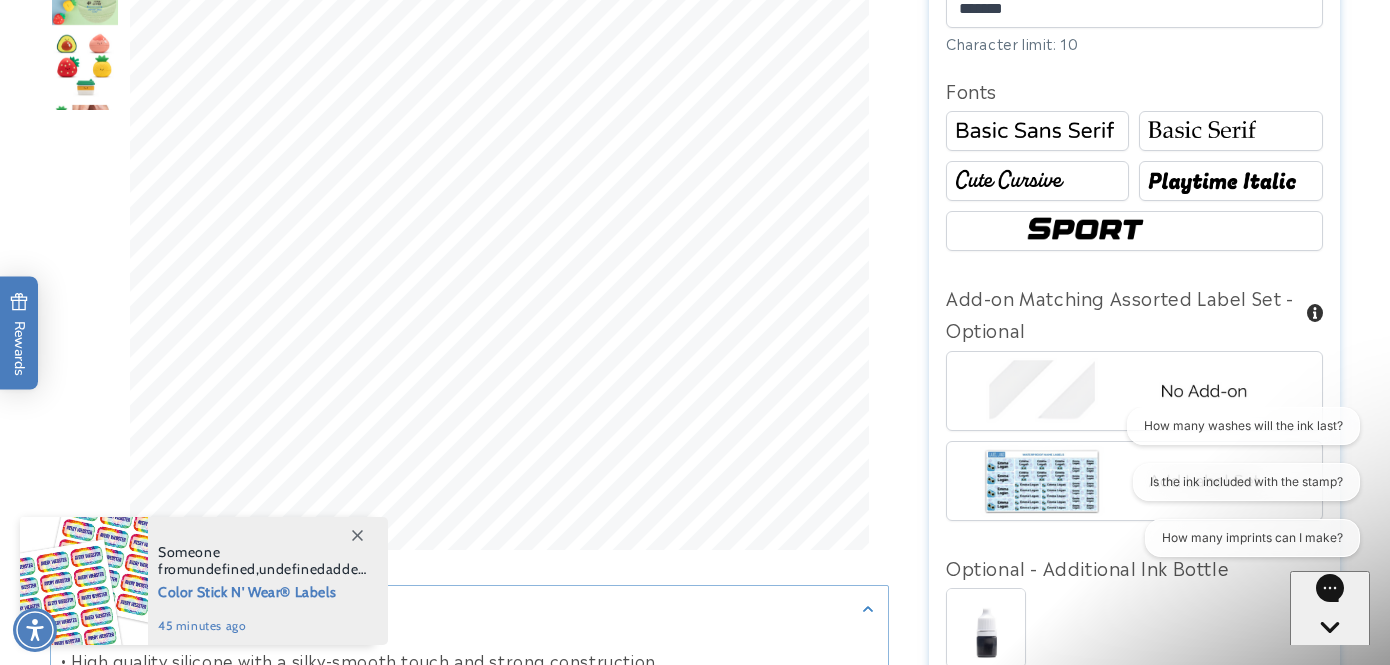 click at bounding box center [1037, 131] 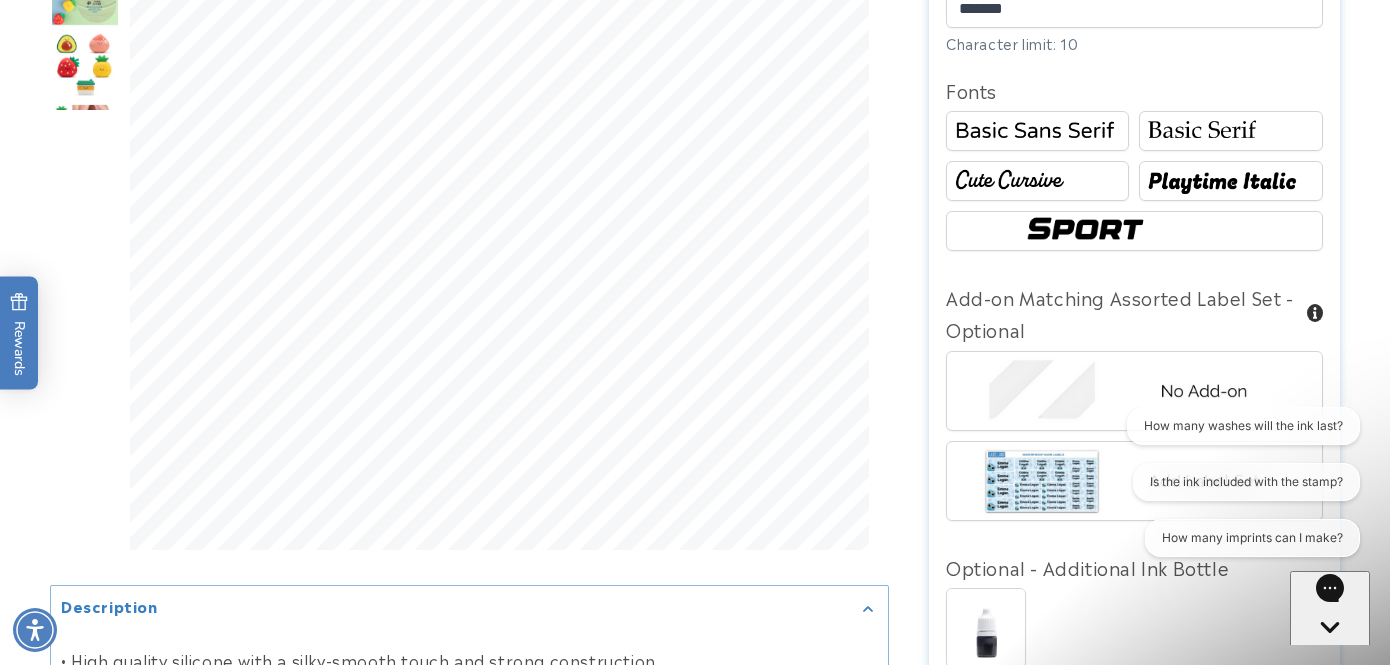 click at bounding box center [1037, 131] 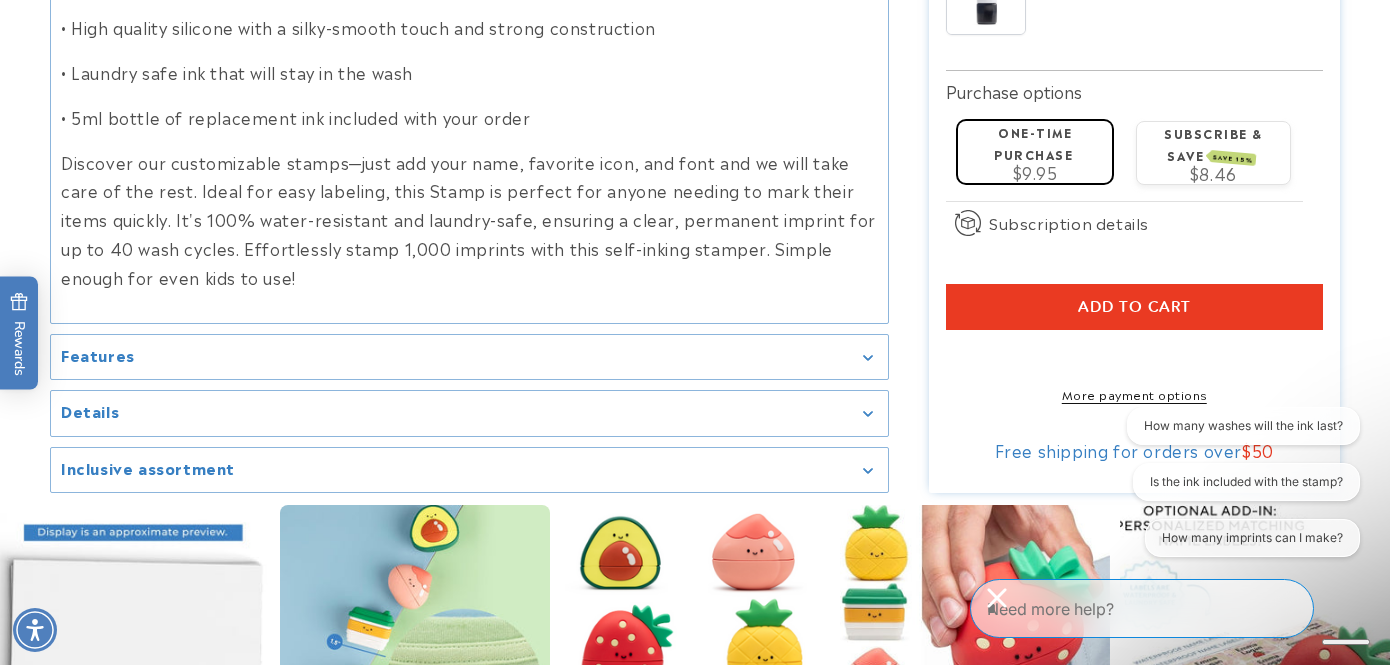 click on "Add to cart" at bounding box center (1134, 307) 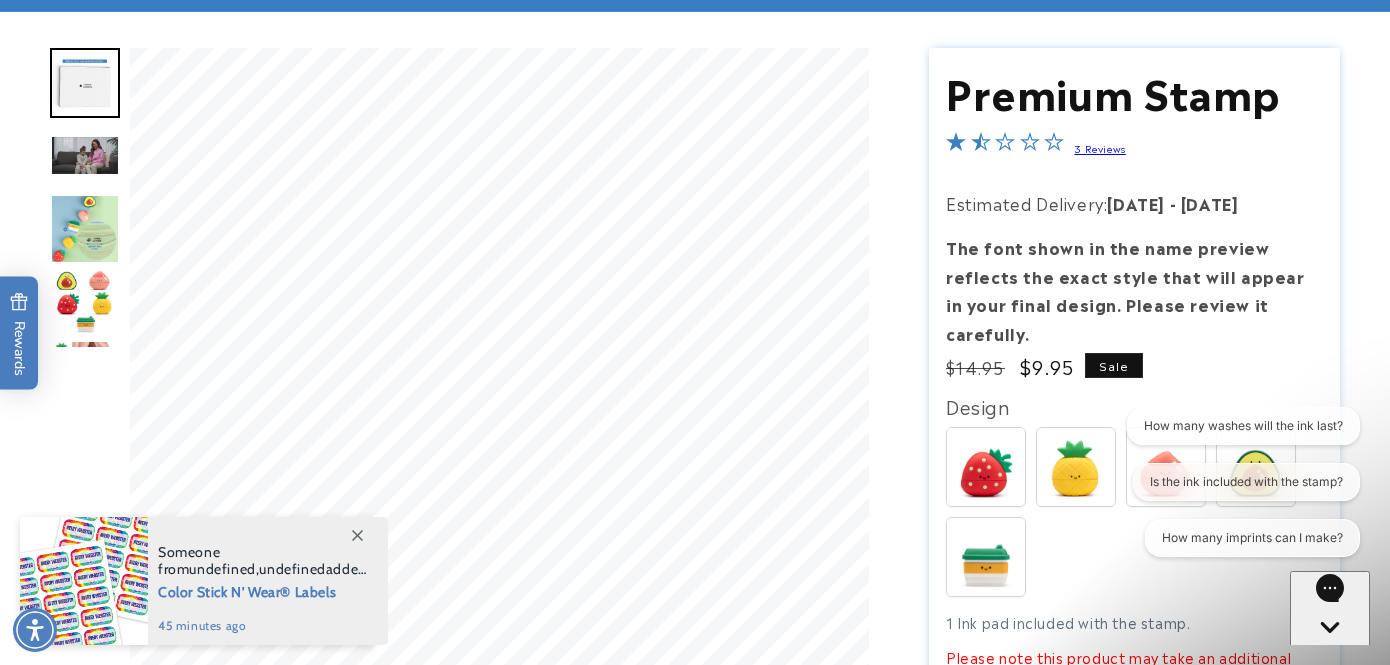 scroll, scrollTop: 0, scrollLeft: 0, axis: both 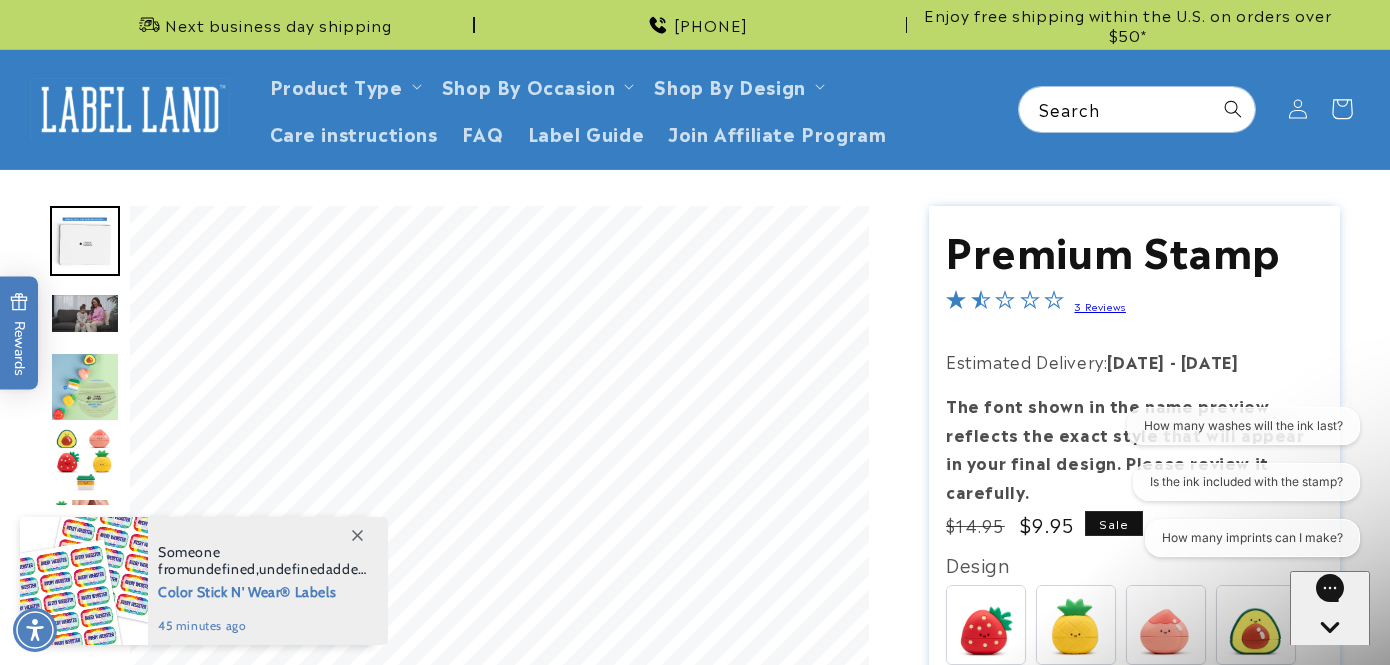 click 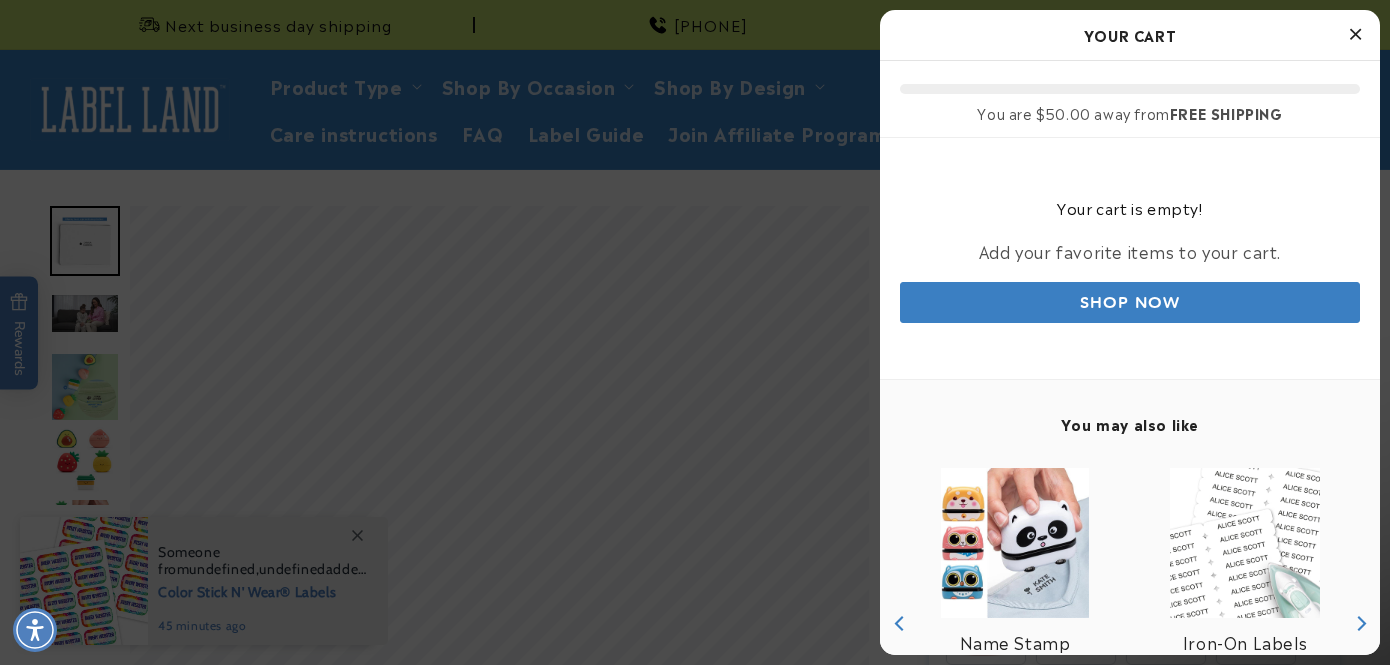 click at bounding box center (695, 332) 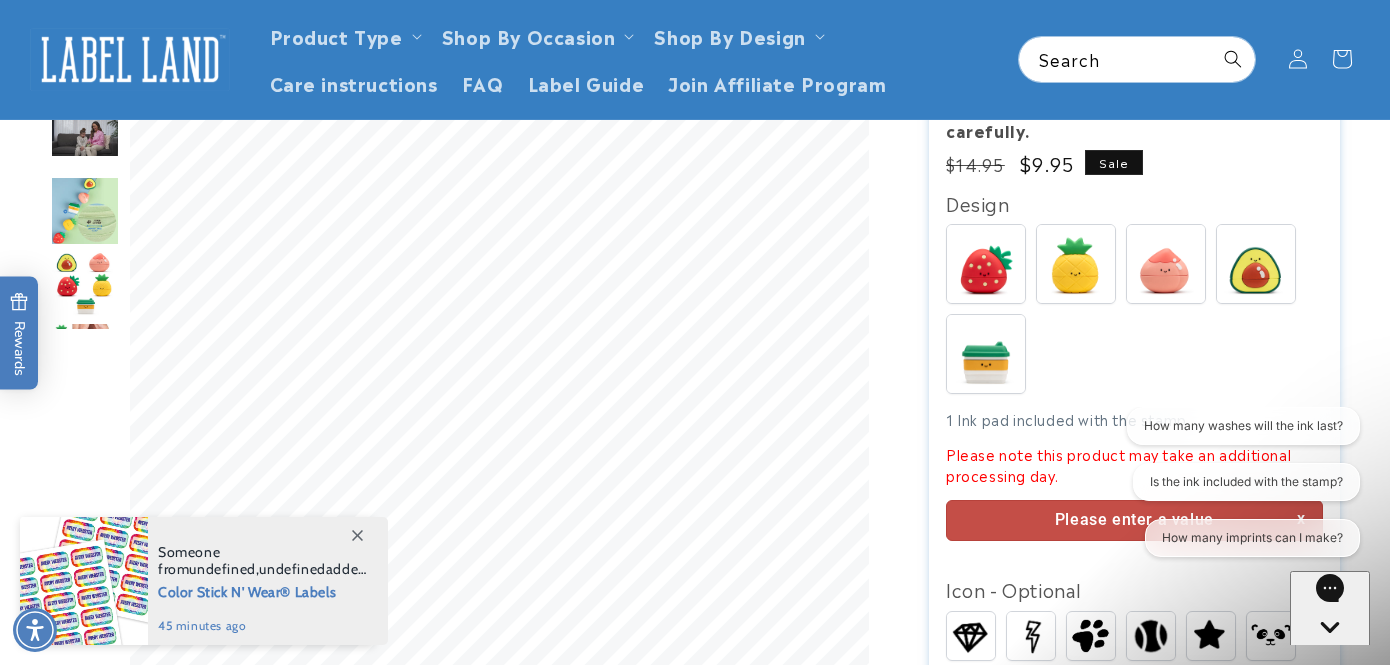 scroll, scrollTop: 360, scrollLeft: 0, axis: vertical 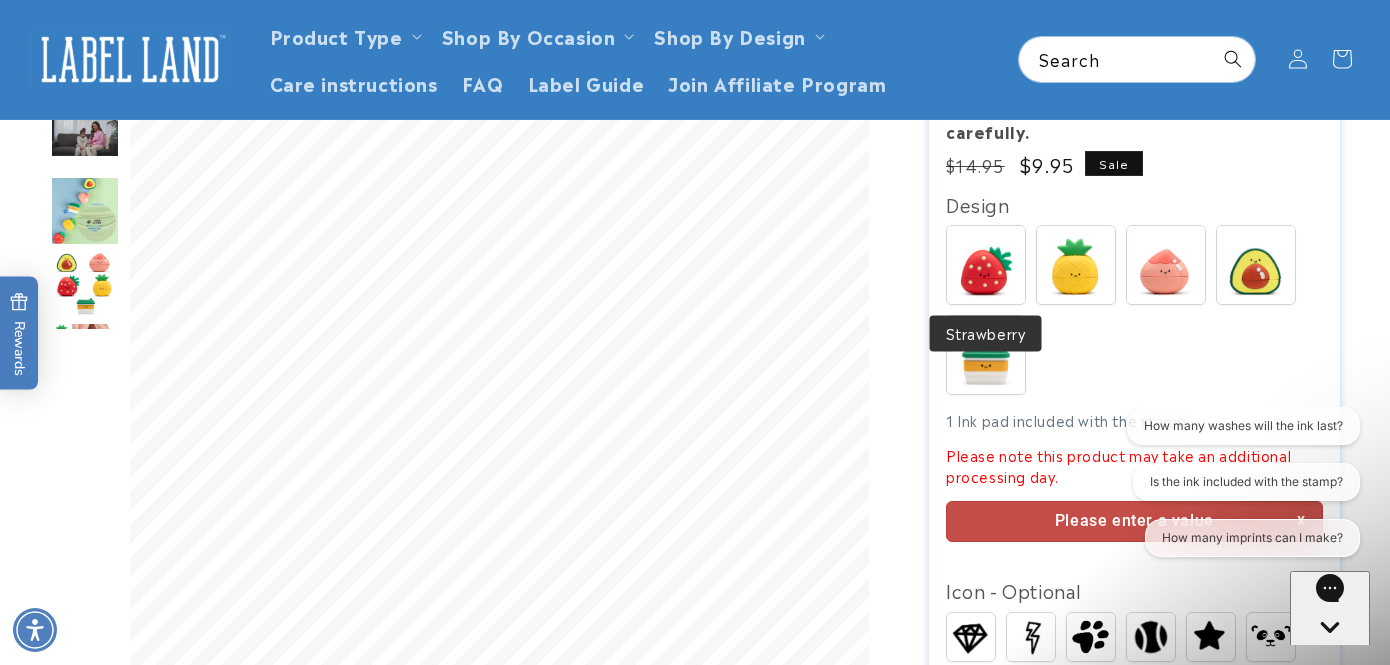 click at bounding box center [986, 265] 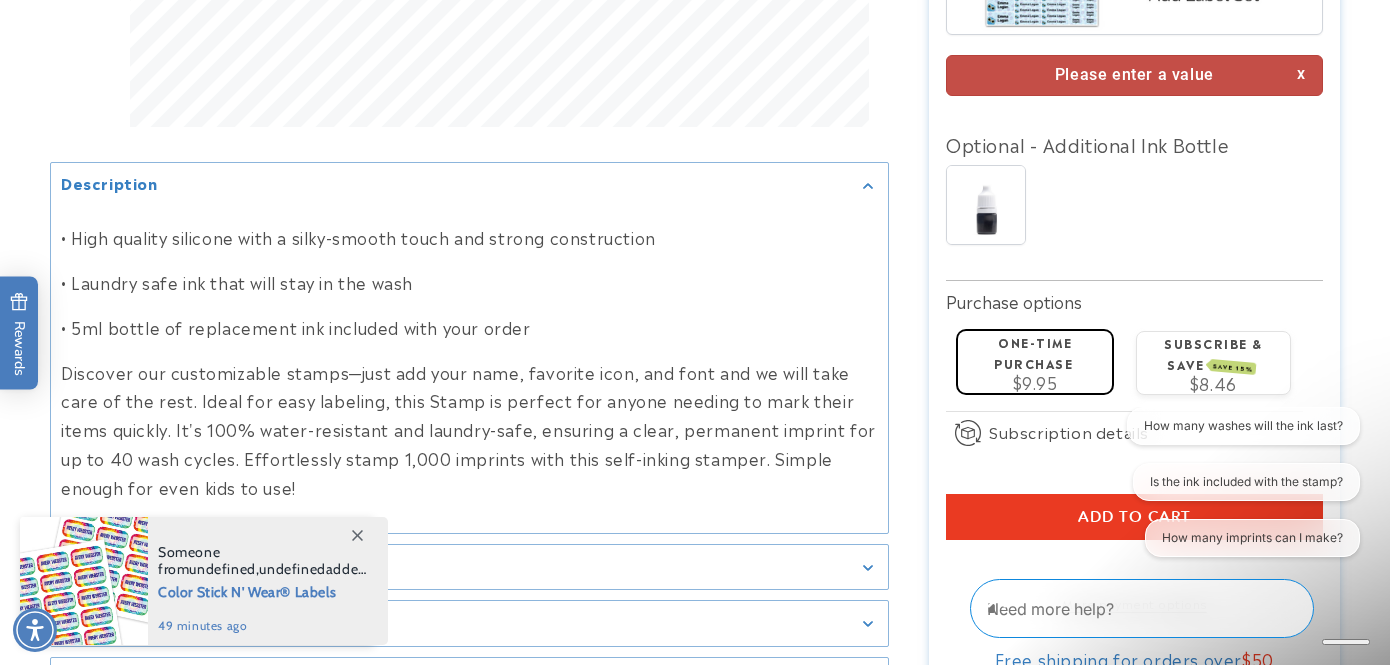scroll, scrollTop: 1859, scrollLeft: 0, axis: vertical 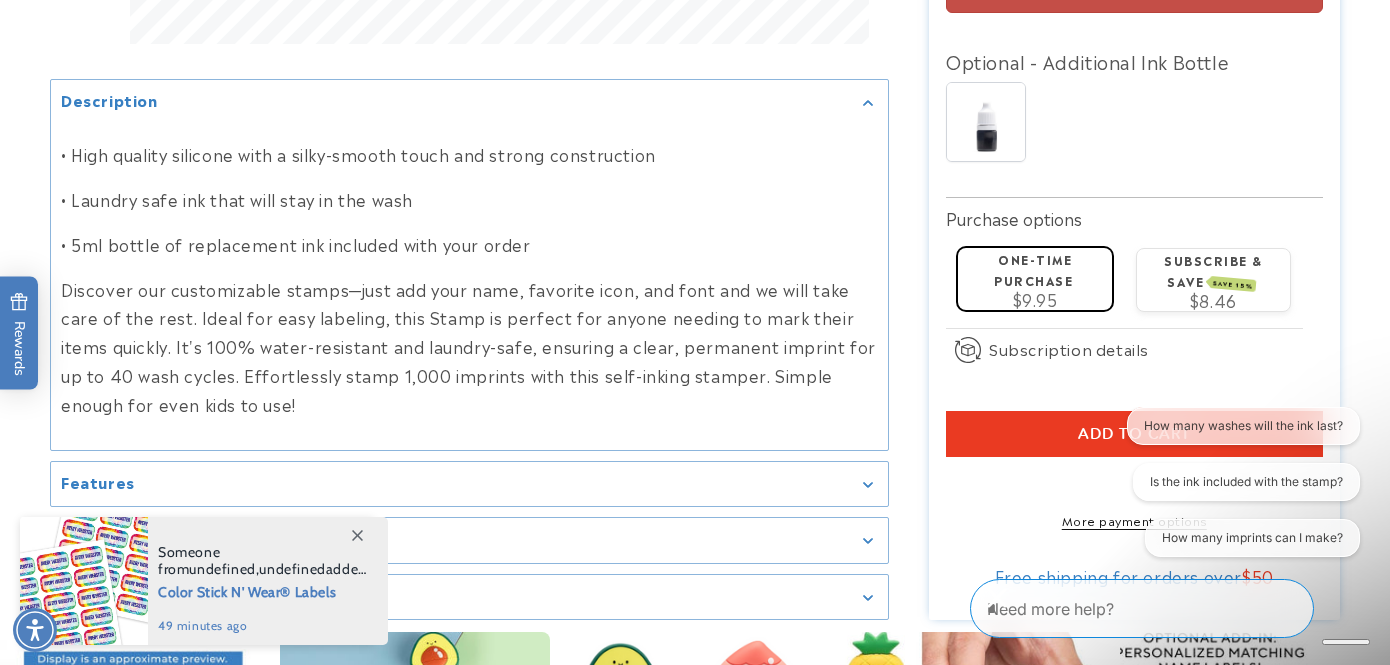 click on "Add to cart" at bounding box center [1134, 434] 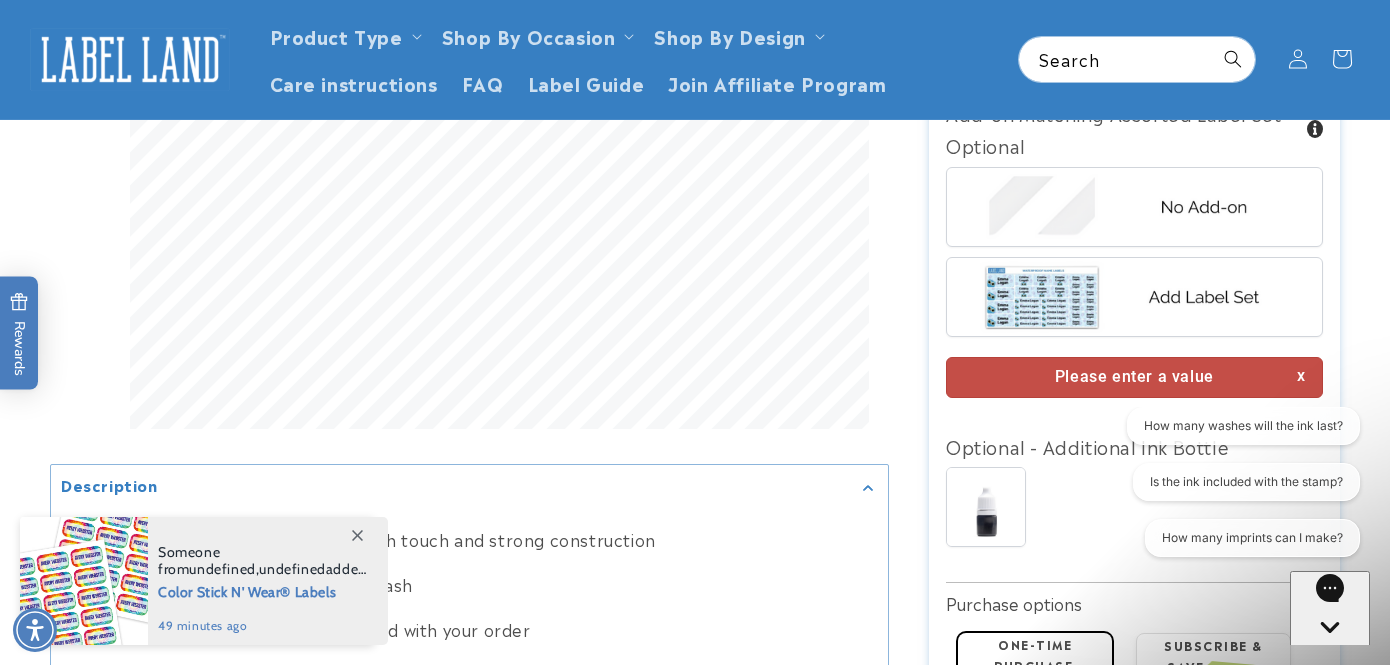 scroll, scrollTop: 1471, scrollLeft: 0, axis: vertical 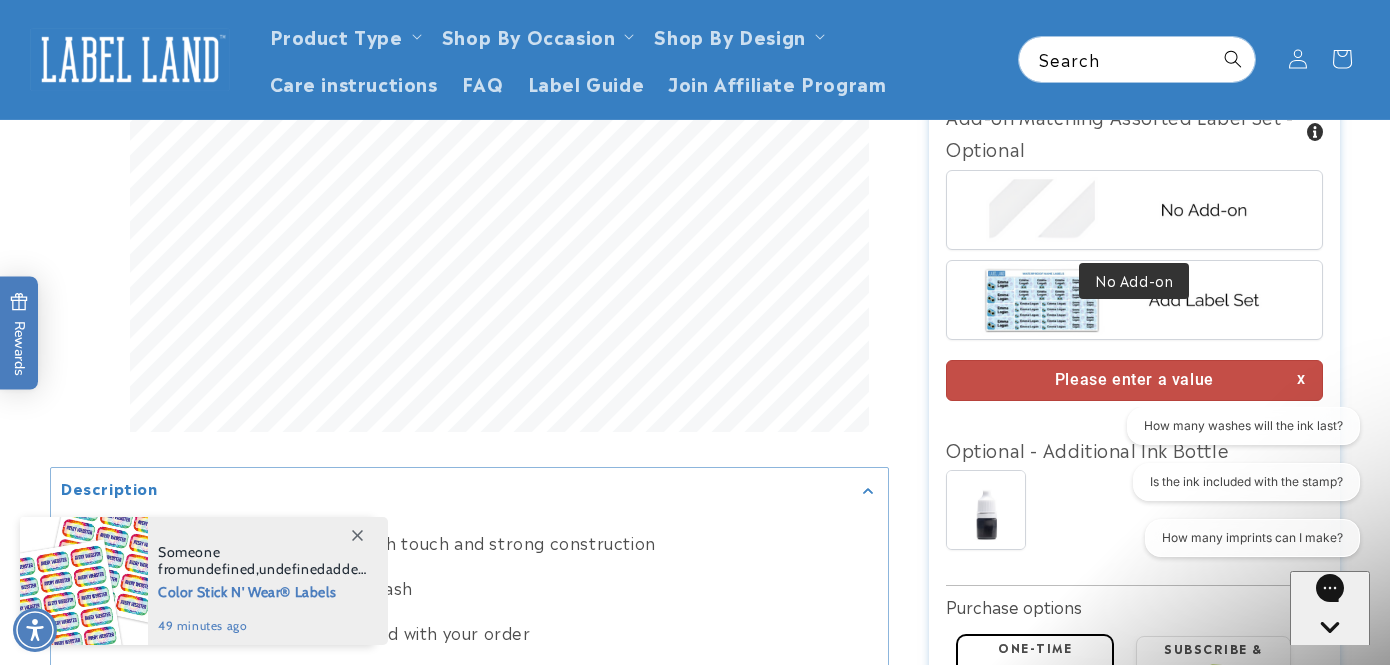 click at bounding box center [1134, 210] 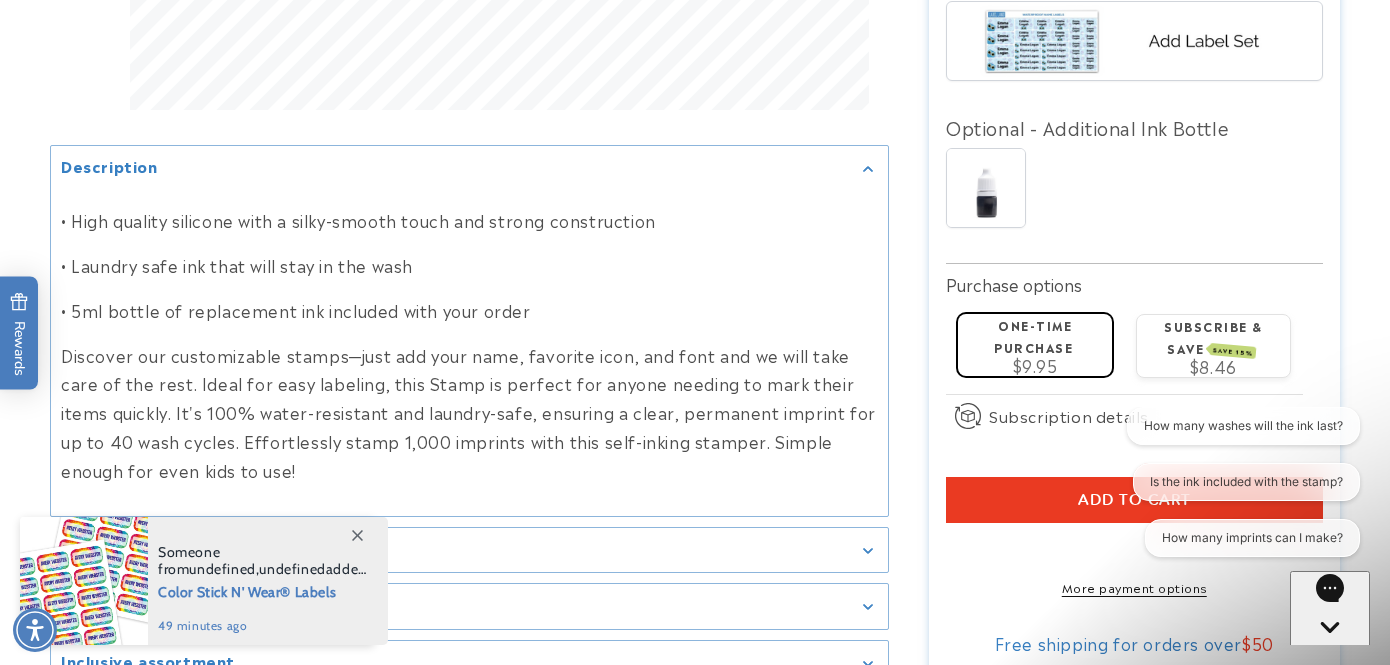 scroll, scrollTop: 1809, scrollLeft: 0, axis: vertical 